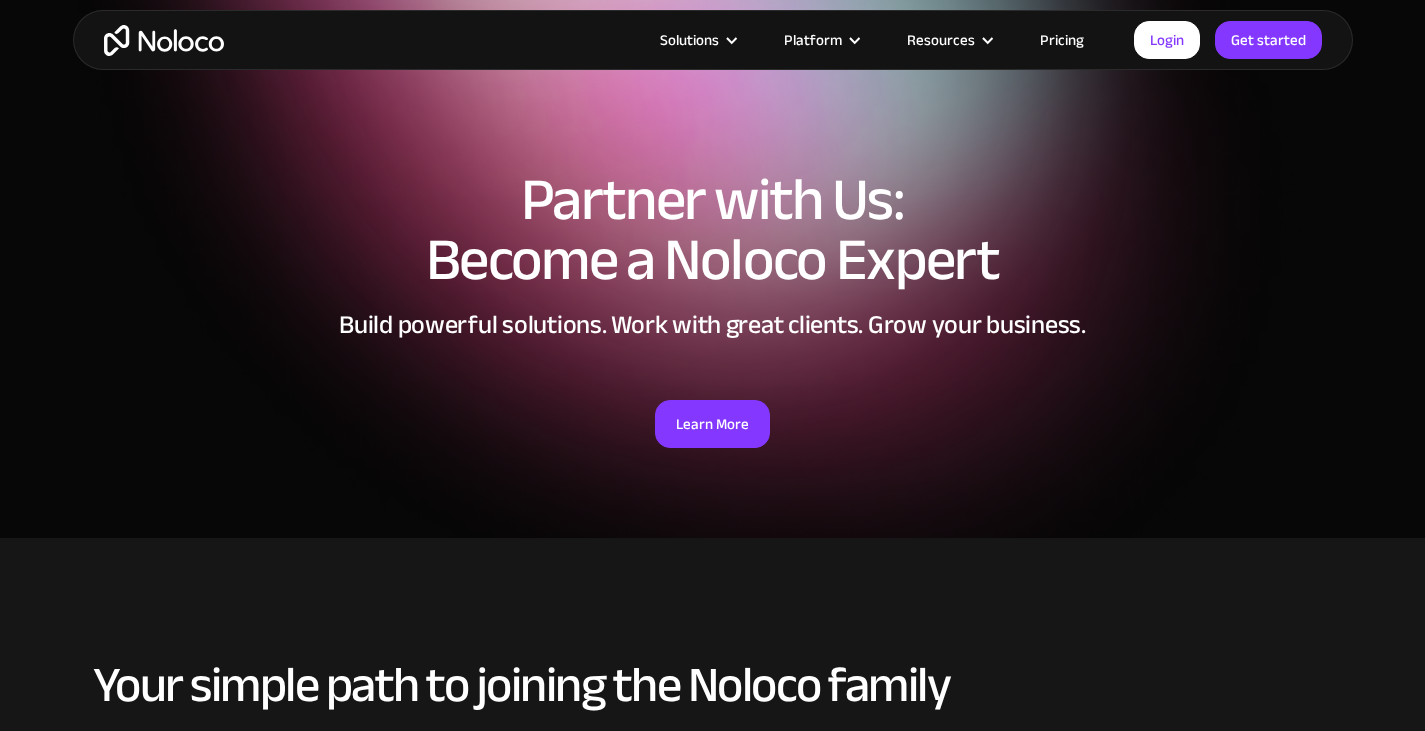 scroll, scrollTop: 400, scrollLeft: 0, axis: vertical 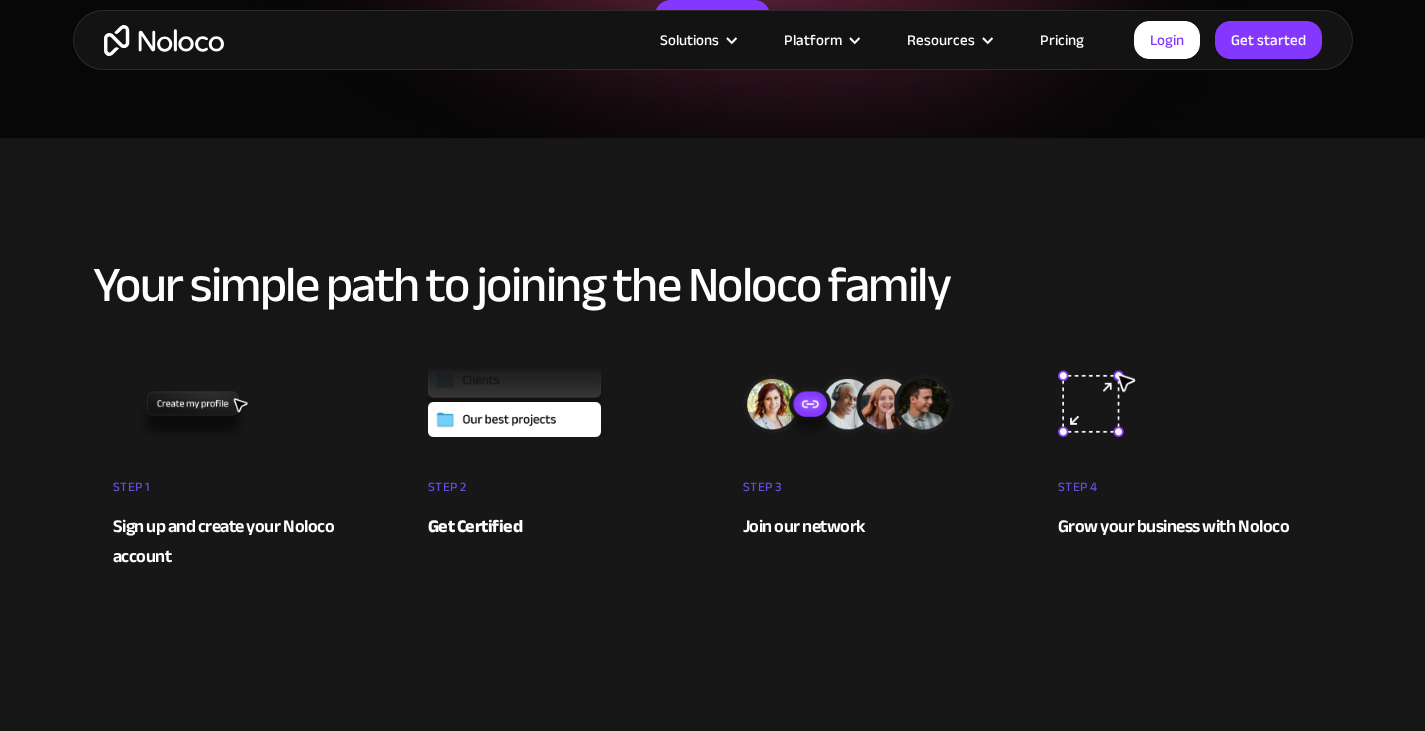 click on "Pricing" at bounding box center (1062, 40) 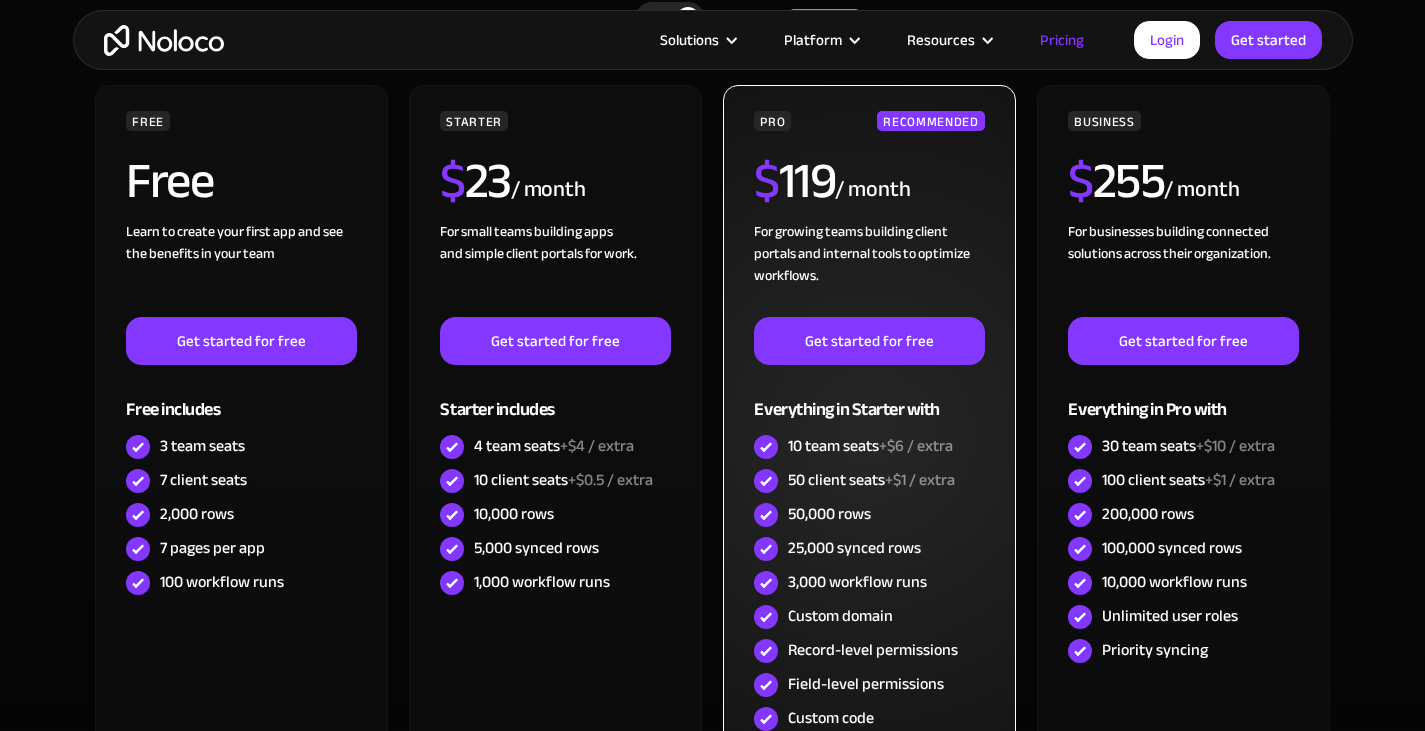 scroll, scrollTop: 700, scrollLeft: 0, axis: vertical 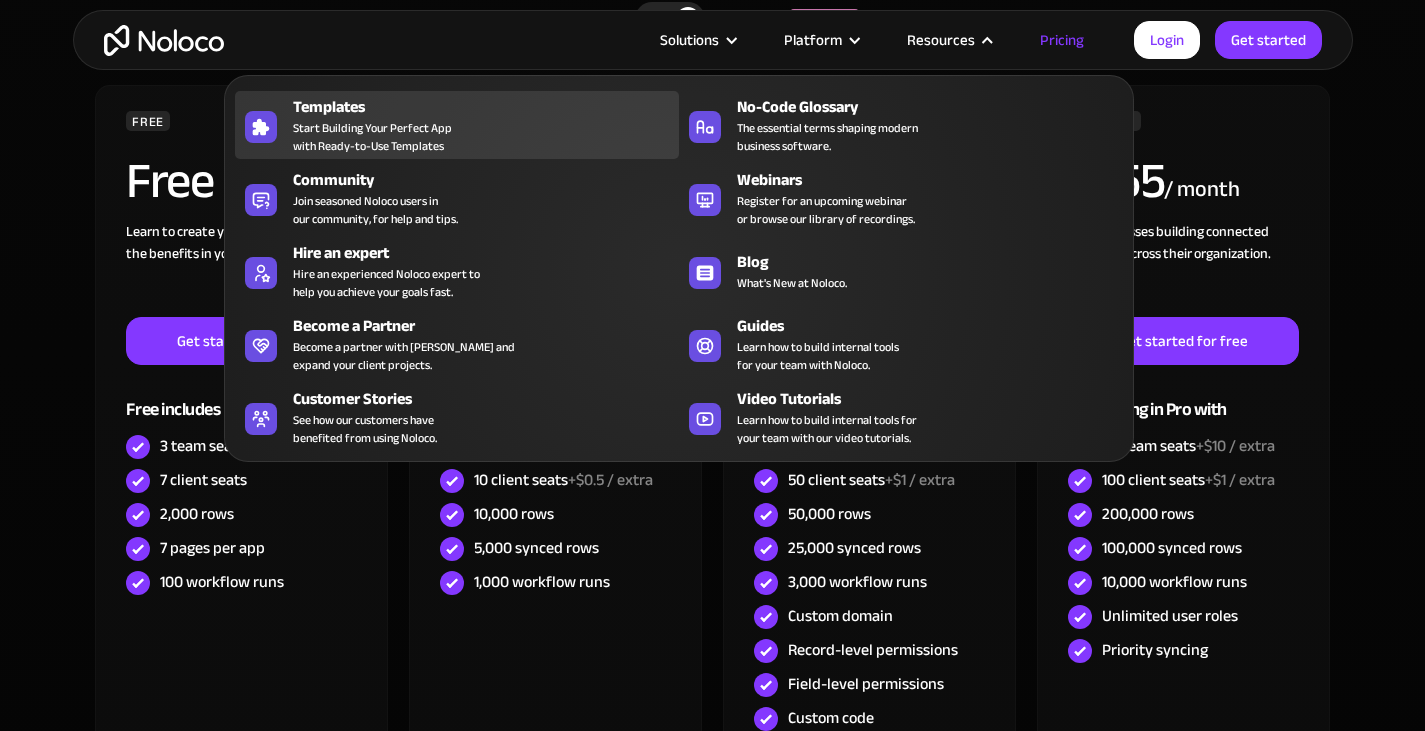 click on "Start Building Your Perfect App with Ready-to-Use Templates" at bounding box center [372, 137] 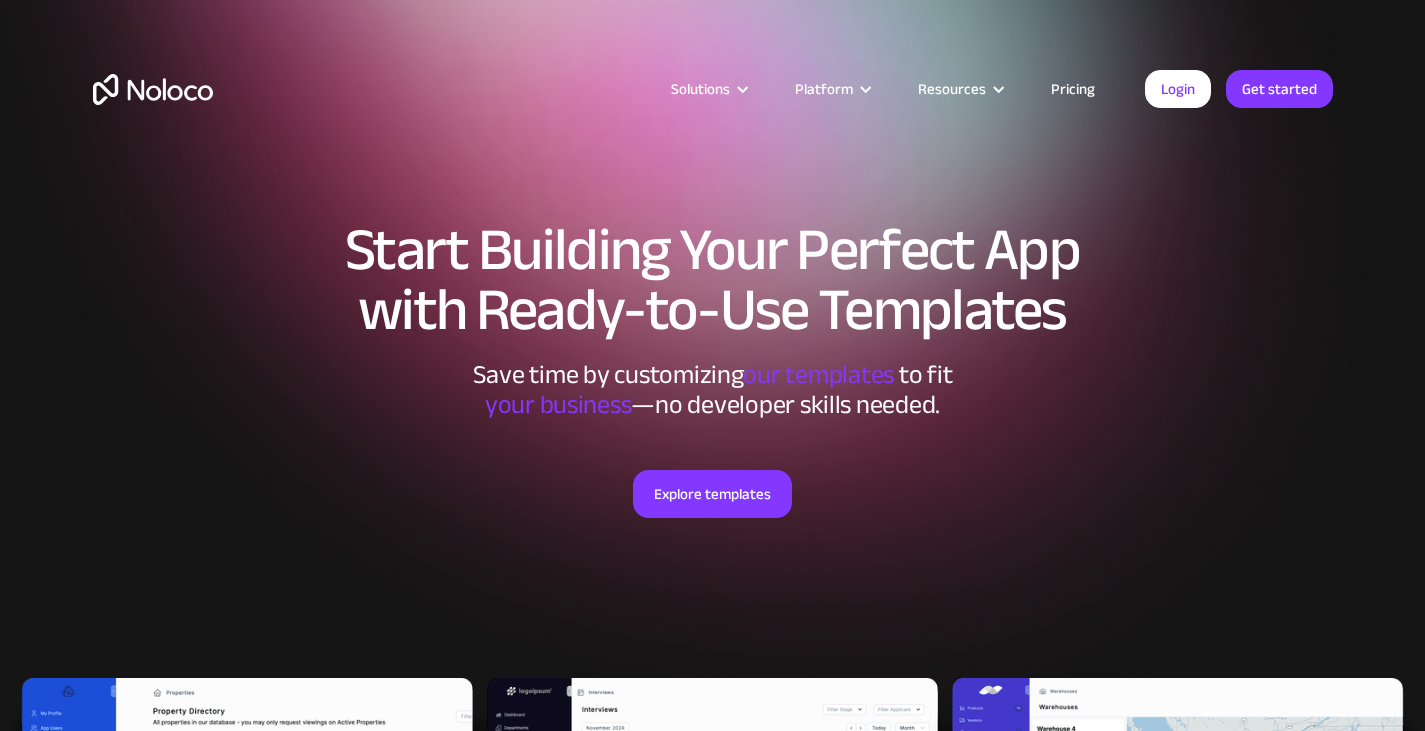 scroll, scrollTop: 0, scrollLeft: 0, axis: both 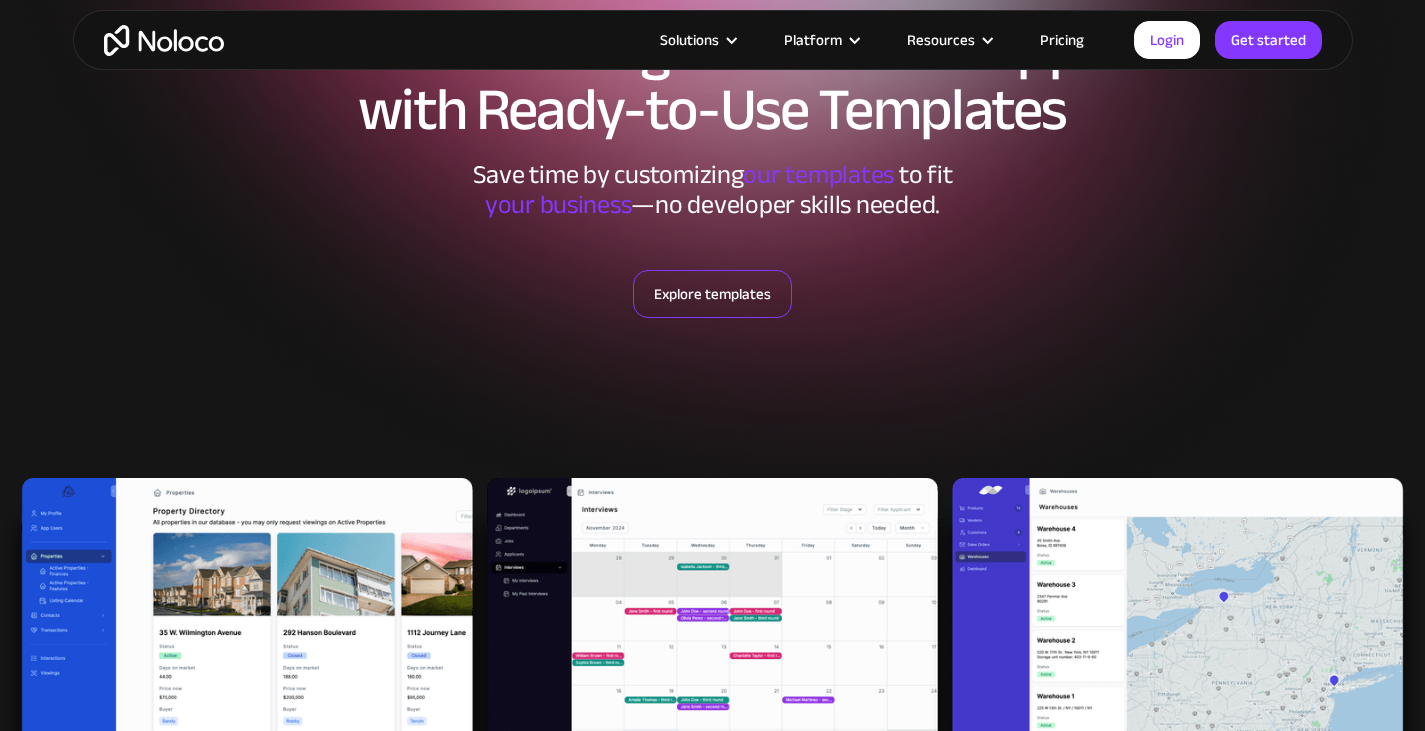 click on "Explore templates" at bounding box center (712, 294) 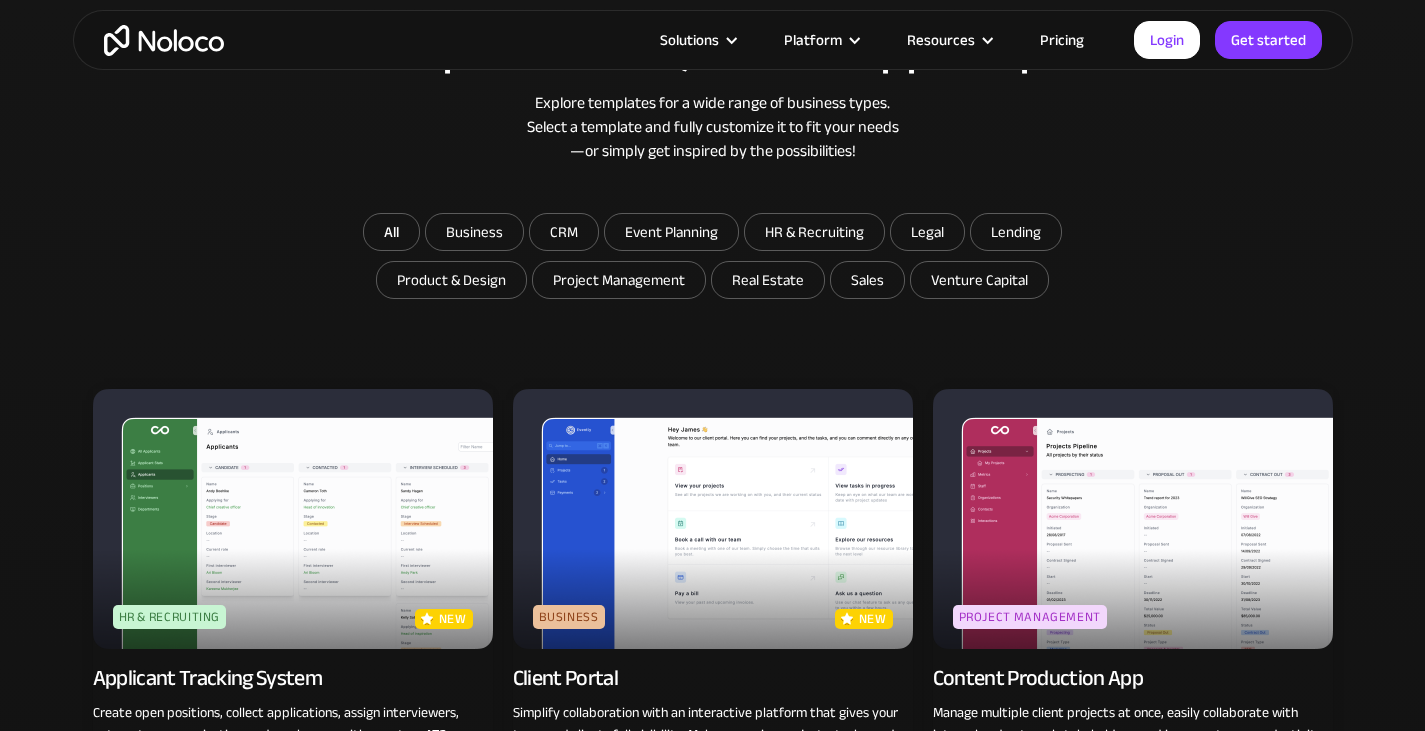 scroll, scrollTop: 1065, scrollLeft: 0, axis: vertical 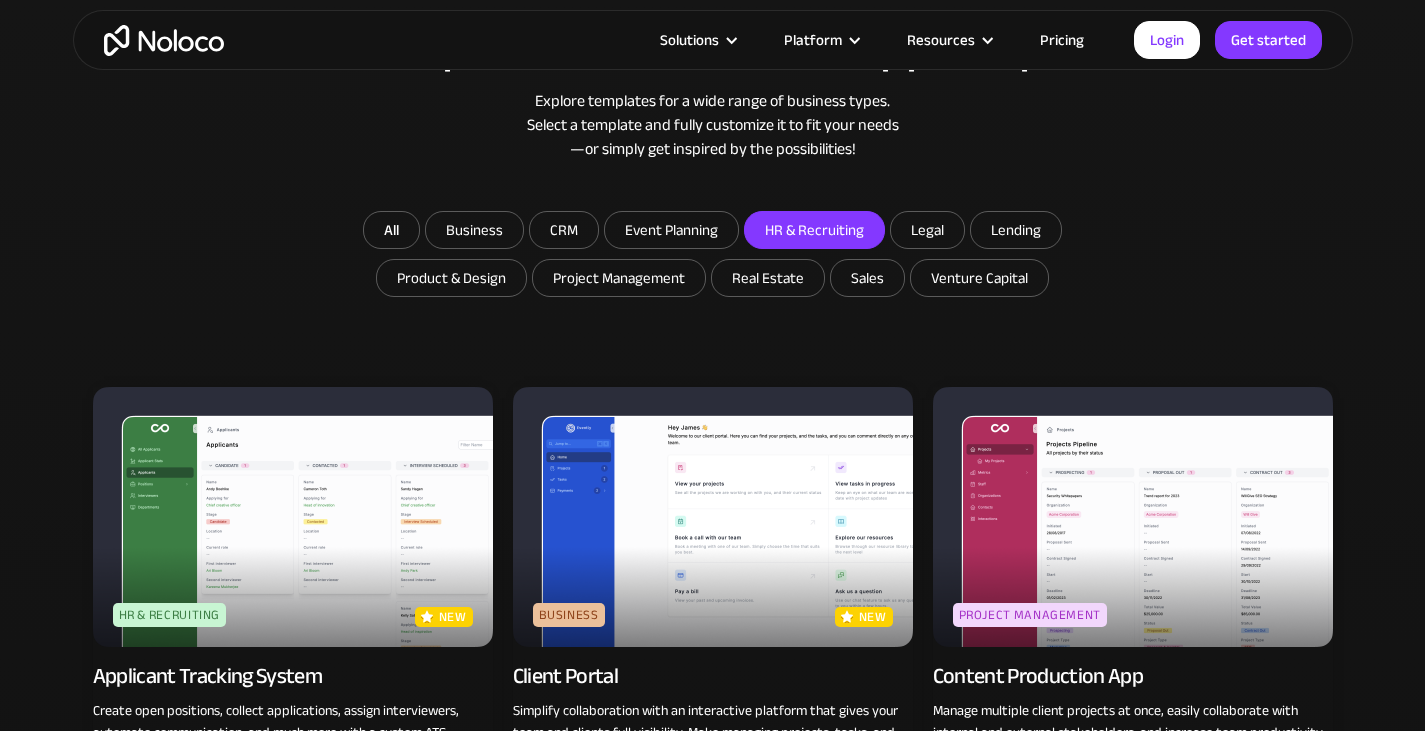 click on "HR & Recruiting" at bounding box center (474, 230) 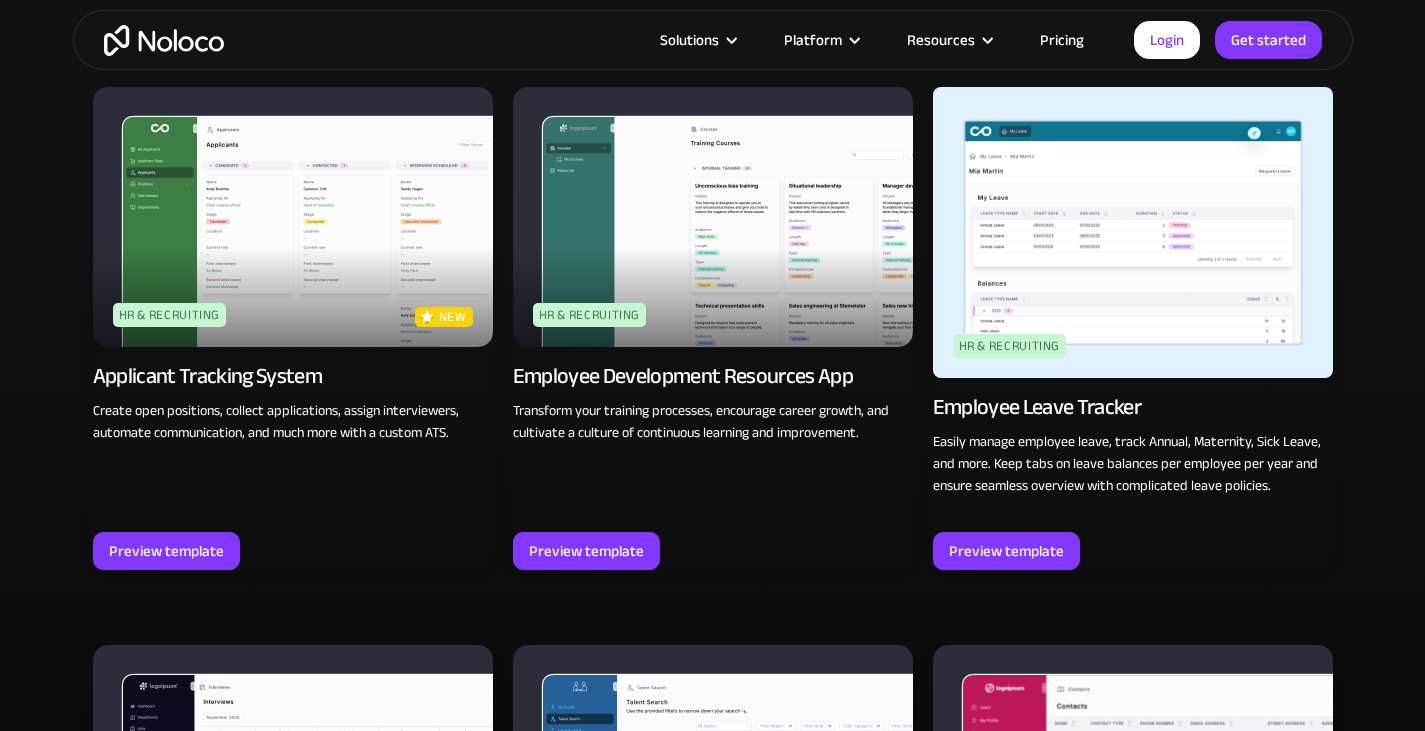scroll, scrollTop: 865, scrollLeft: 0, axis: vertical 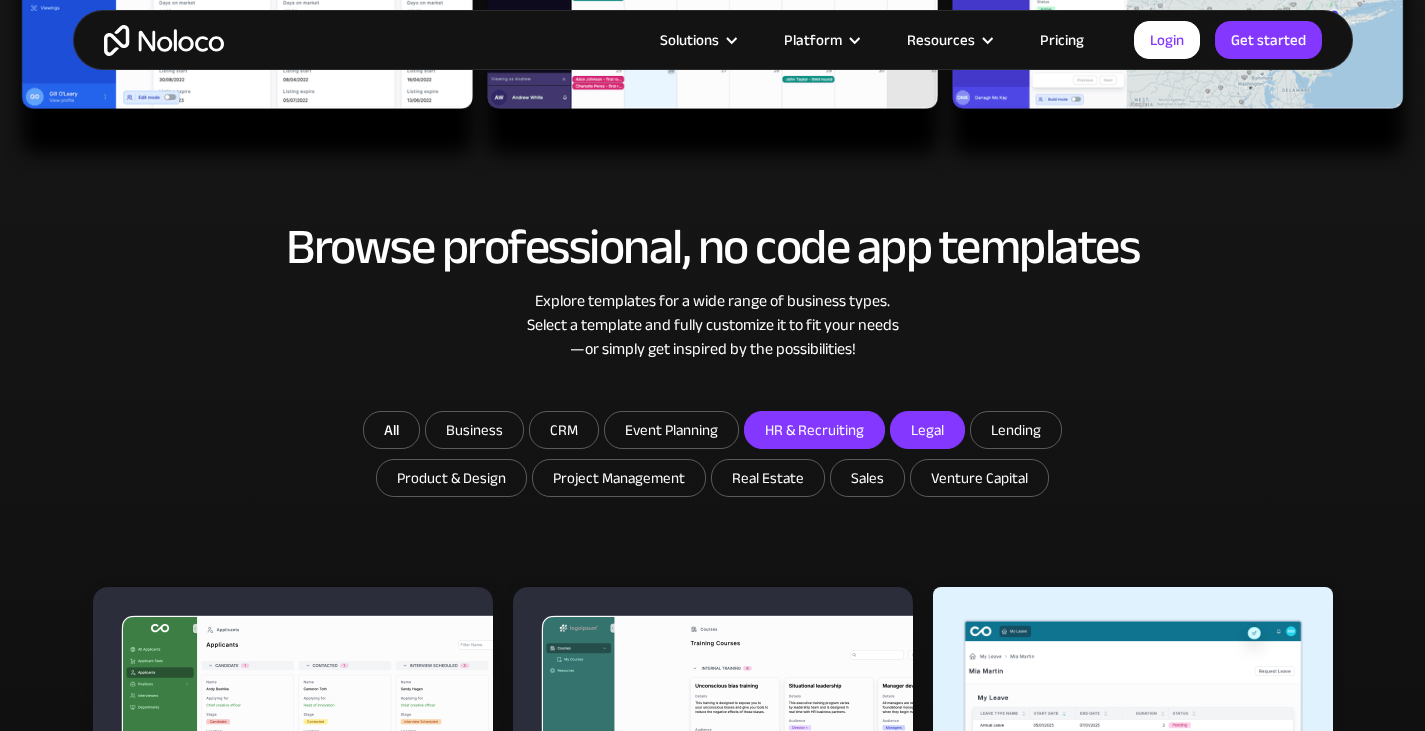 click on "Legal" at bounding box center [474, 430] 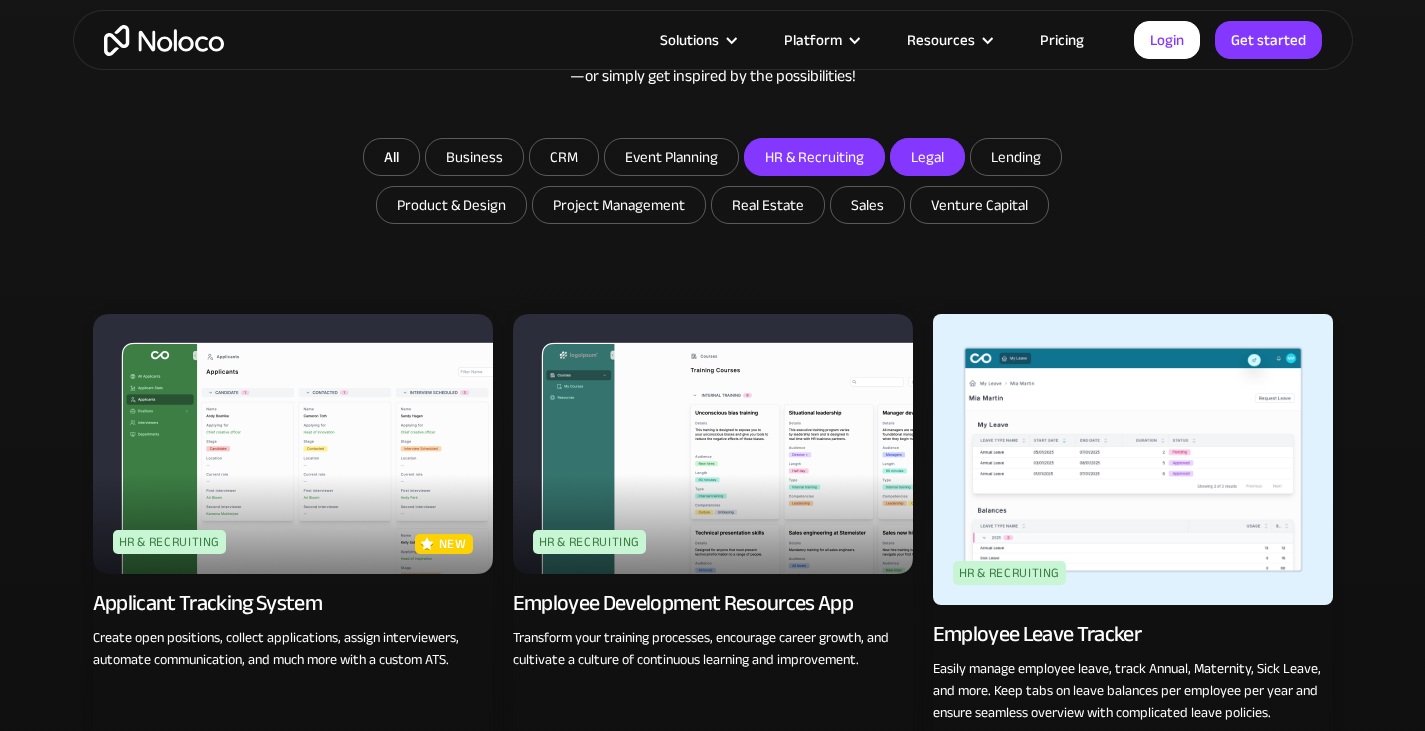 scroll, scrollTop: 1165, scrollLeft: 0, axis: vertical 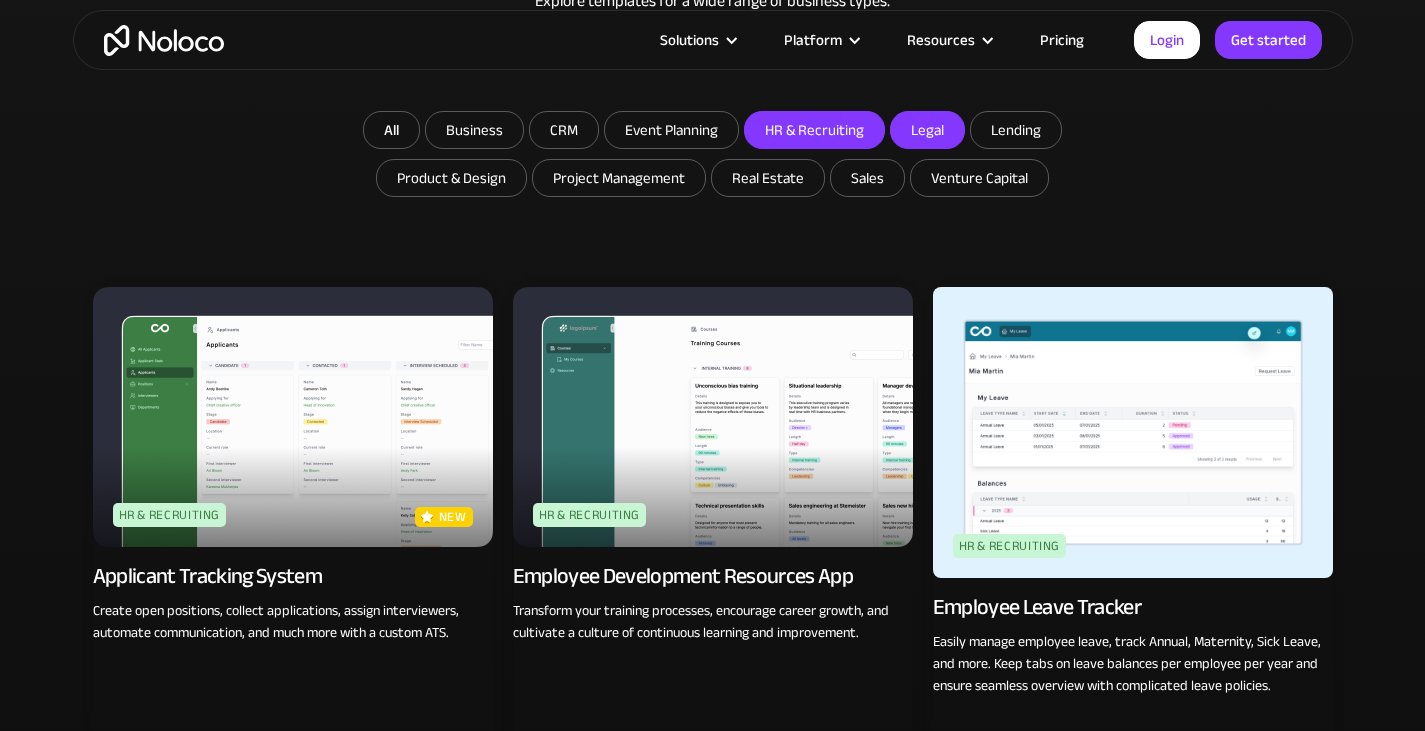 click on "HR & Recruiting" at bounding box center [814, 130] 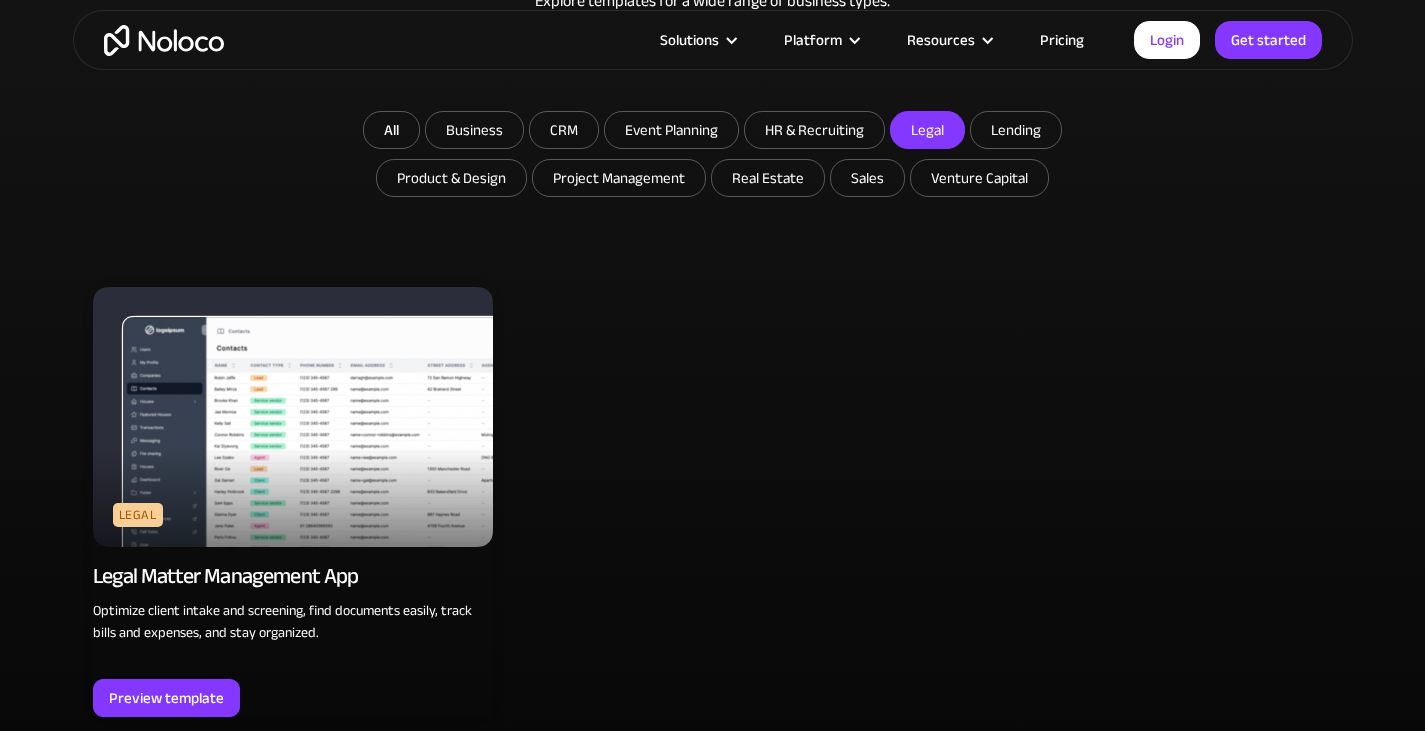 click on "Legal" at bounding box center [927, 130] 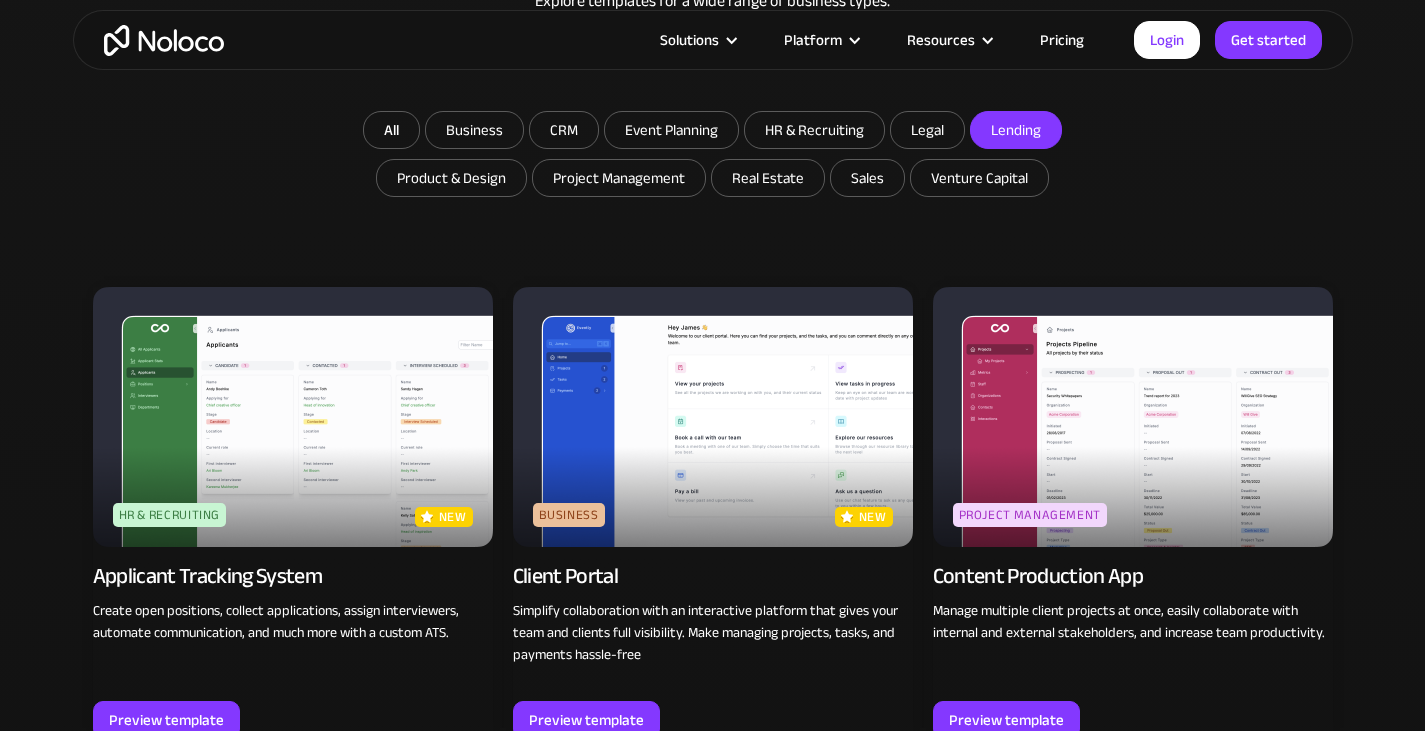 click on "Lending" at bounding box center (474, 130) 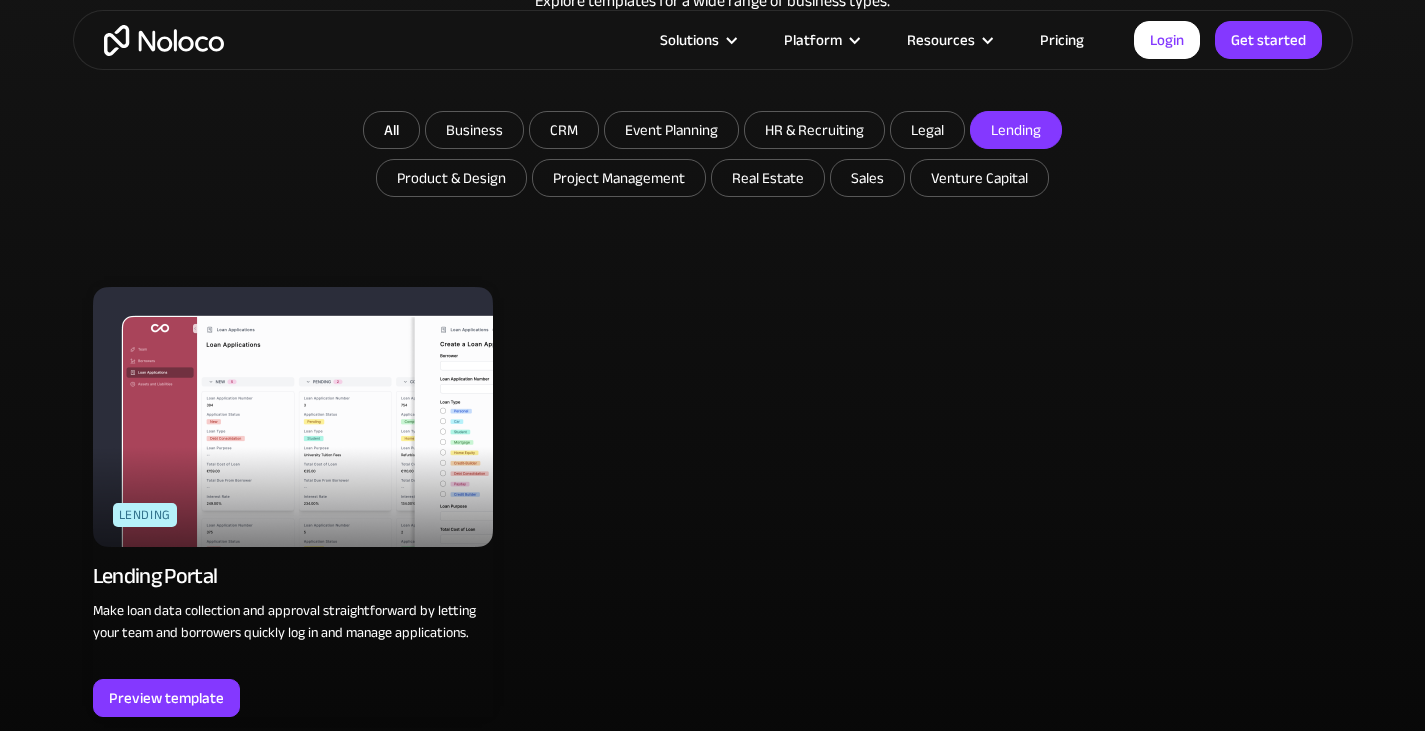 drag, startPoint x: 1006, startPoint y: 134, endPoint x: 969, endPoint y: 138, distance: 37.215588 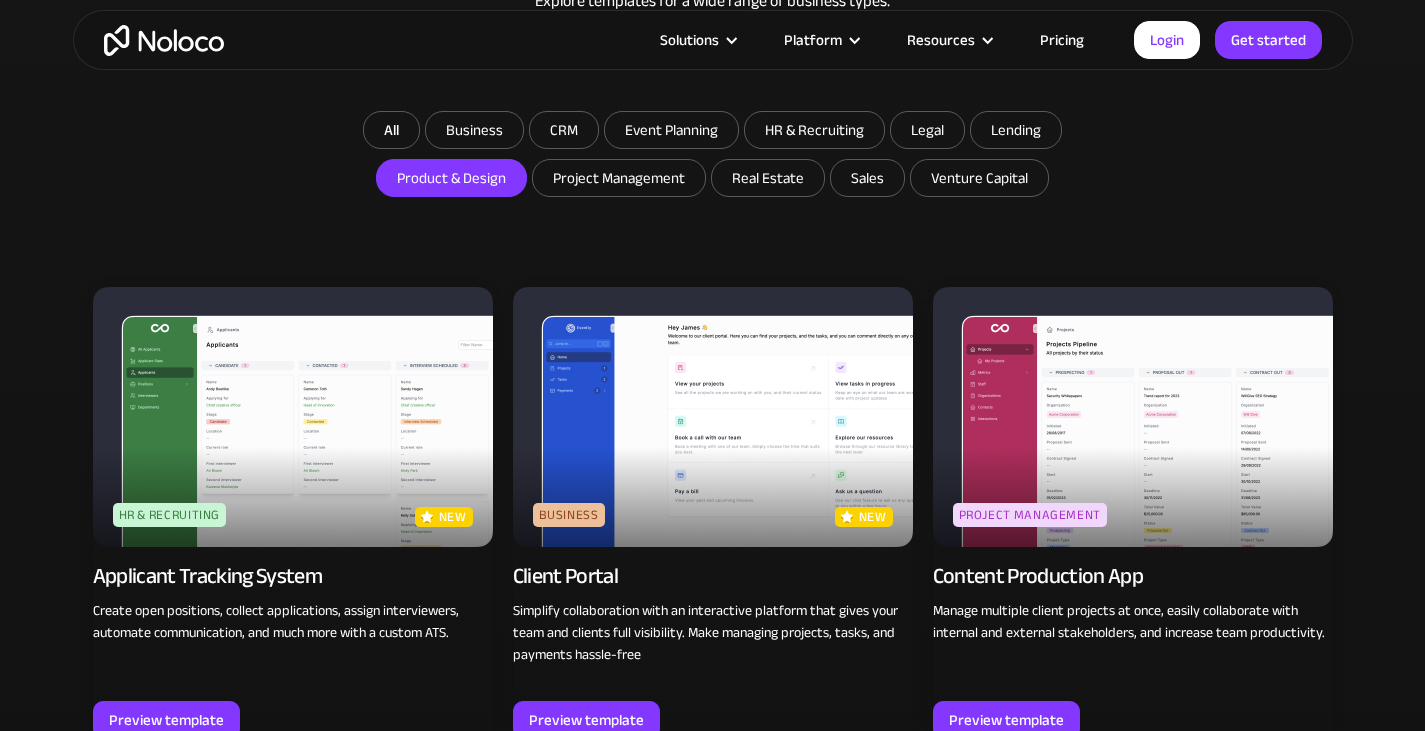 click on "Product & Design" at bounding box center [474, 130] 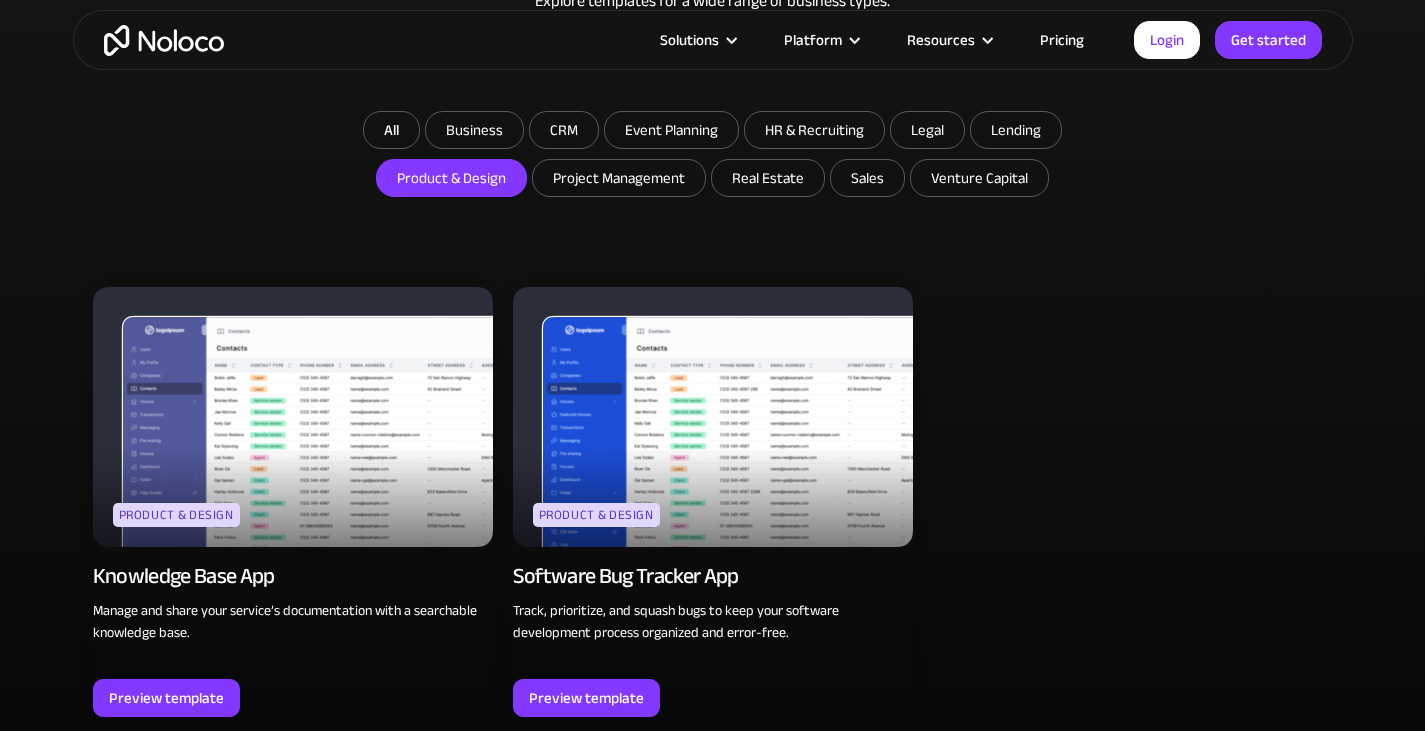 click on "Product & Design" at bounding box center [451, 178] 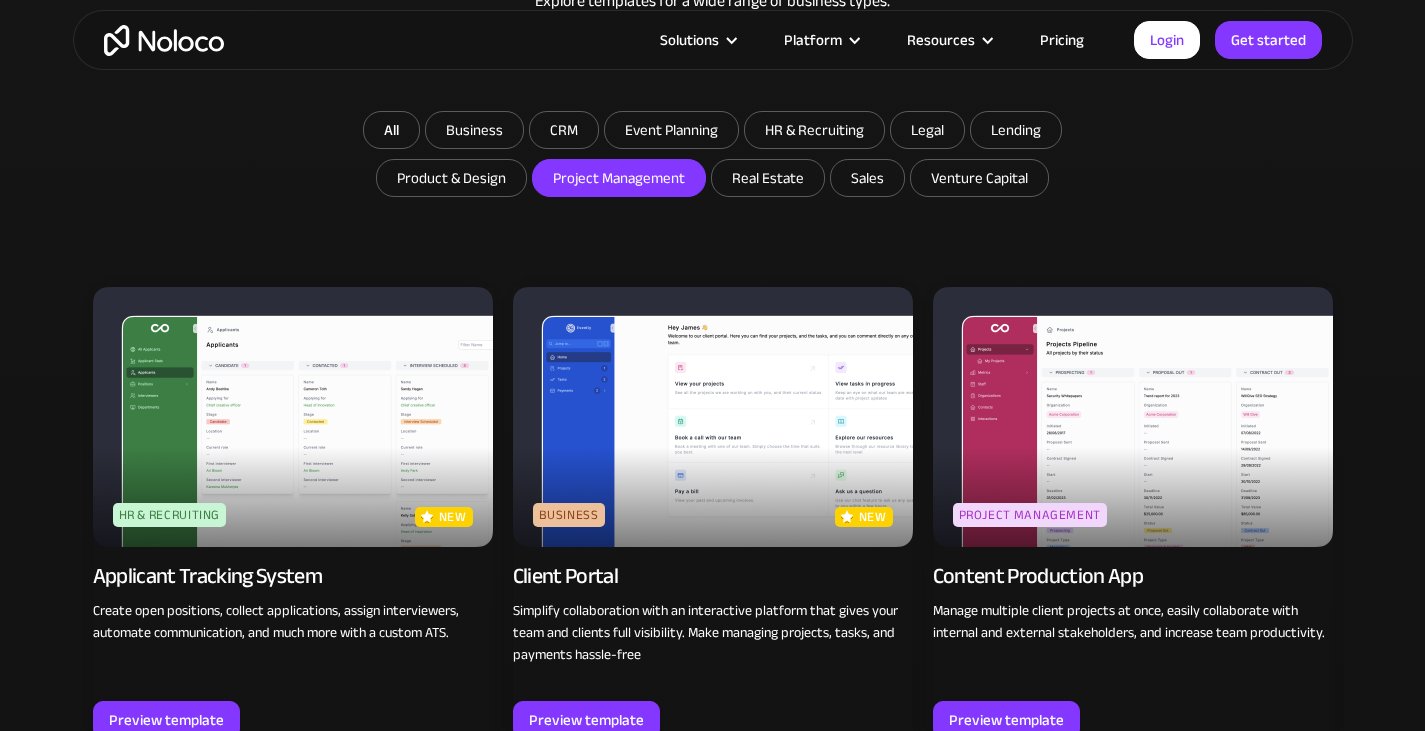 click on "Project Management" at bounding box center (474, 130) 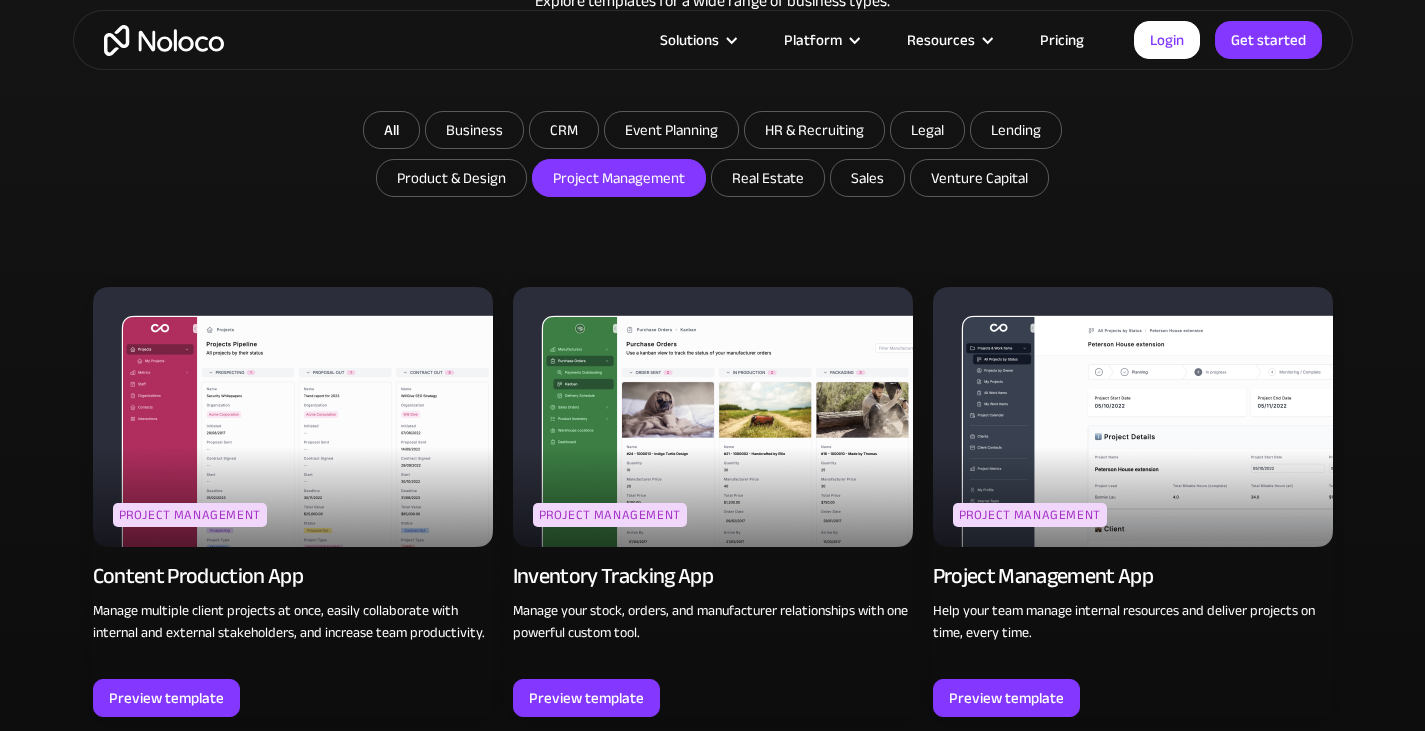 click on "Project Management" at bounding box center (619, 178) 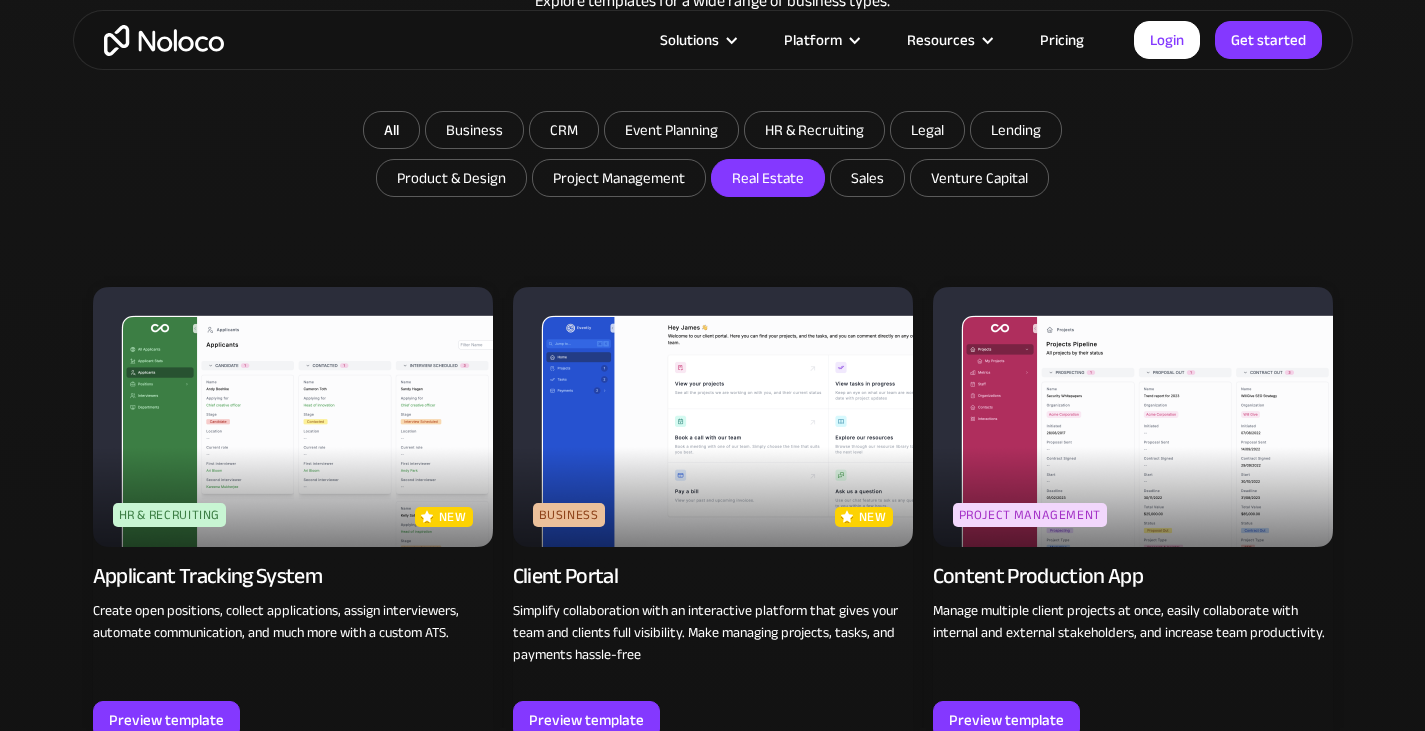 click on "Real Estate" at bounding box center [768, 178] 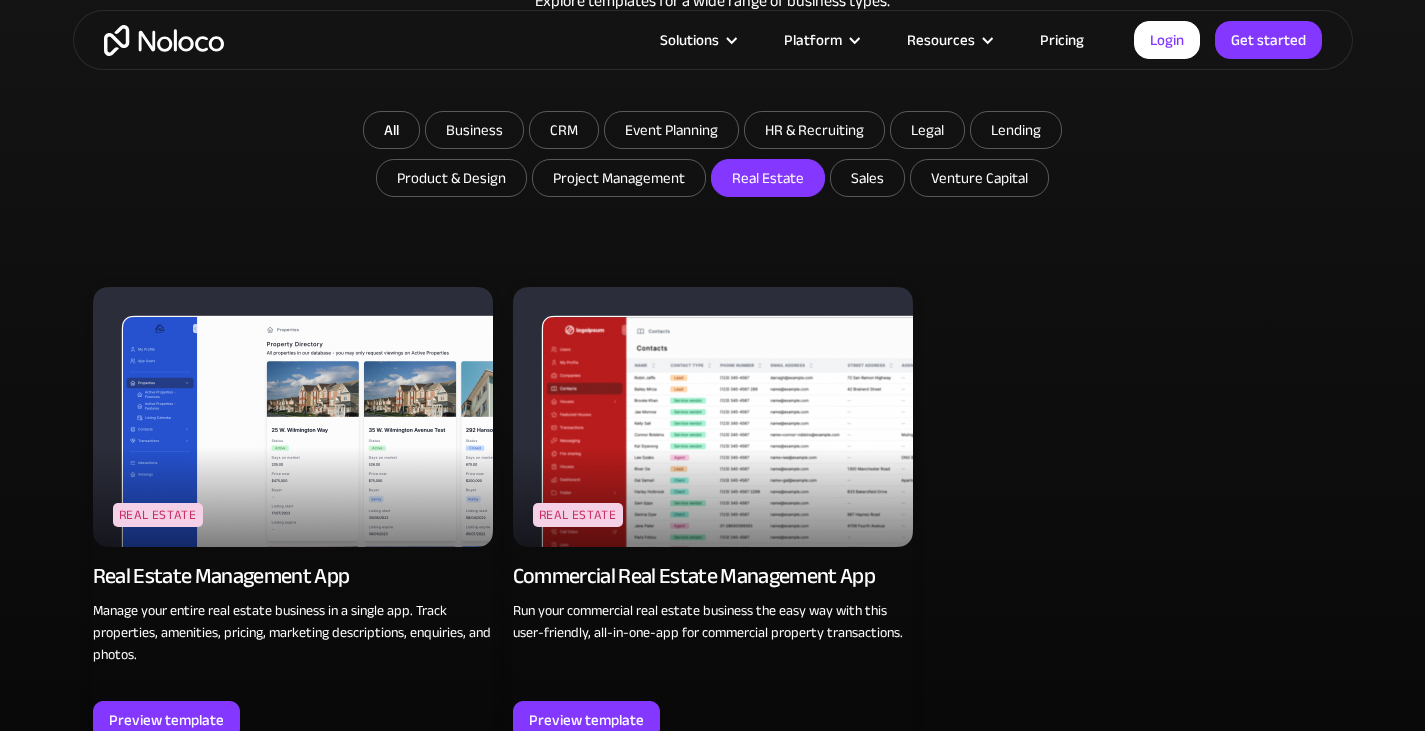 click on "Real Estate" at bounding box center (768, 178) 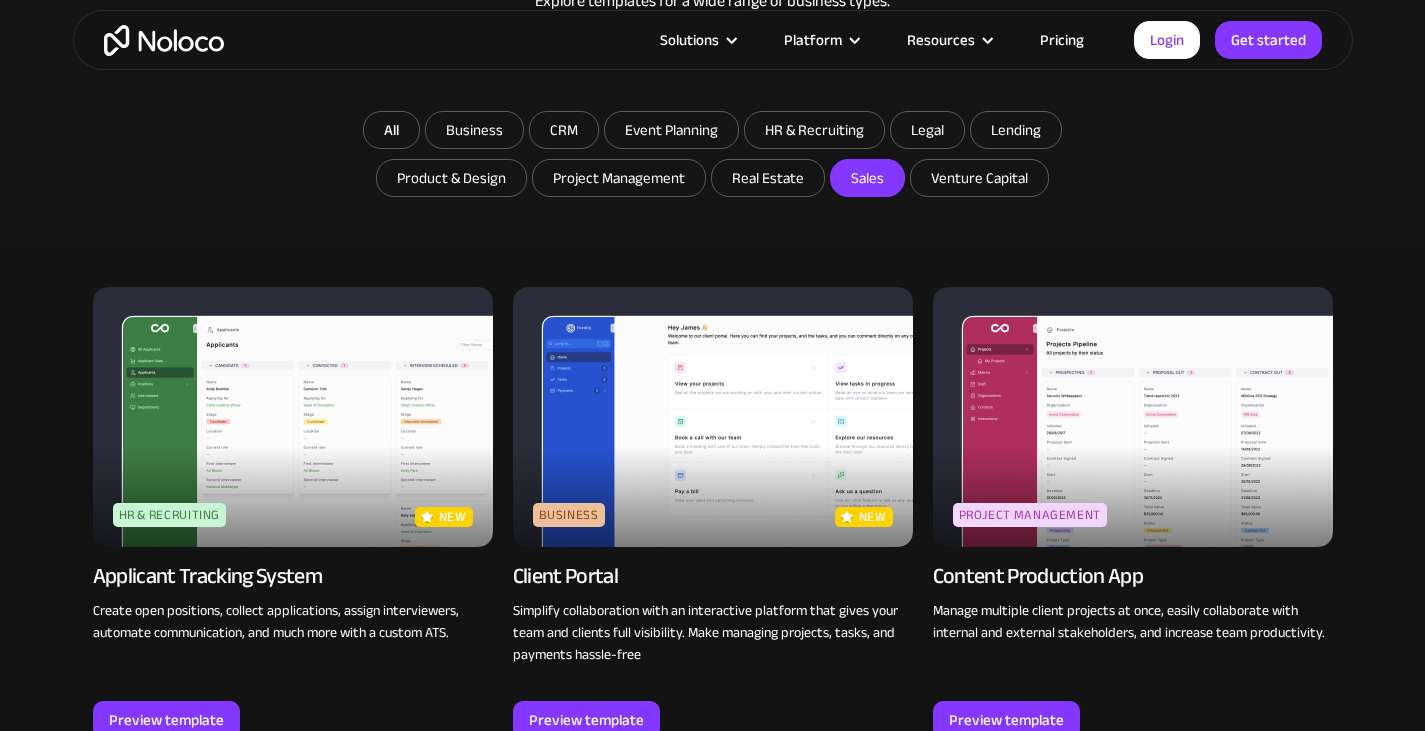 click on "Sales" at bounding box center (768, 178) 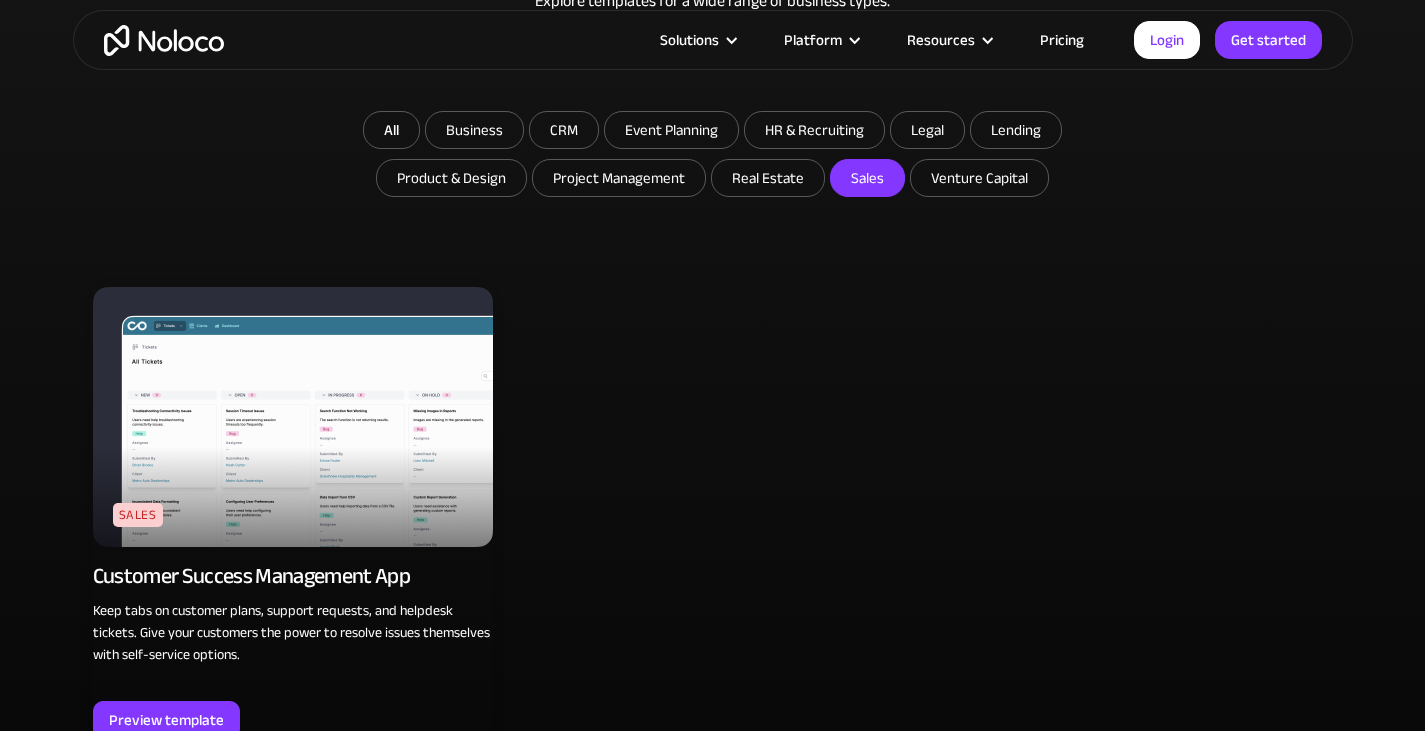 click on "Sales" at bounding box center (867, 178) 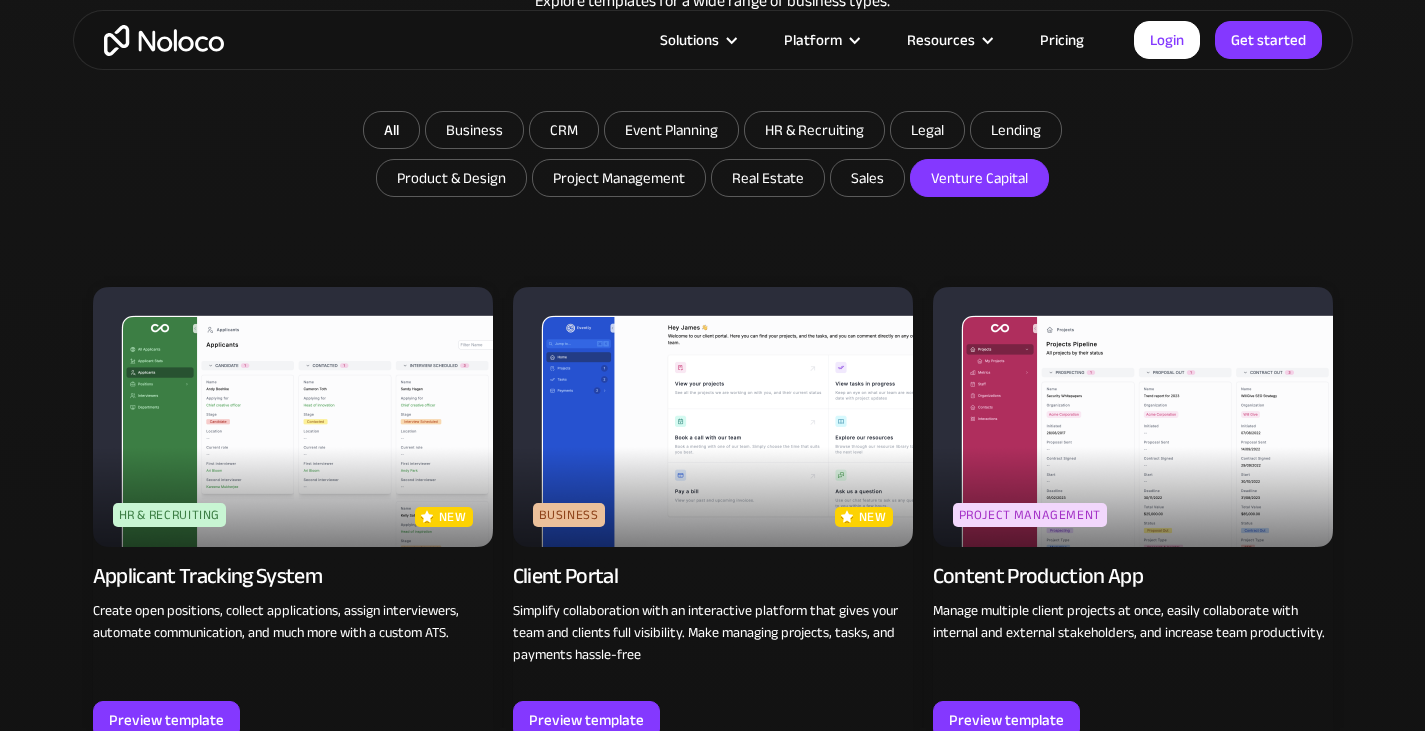 click on "Venture Capital" at bounding box center (768, 178) 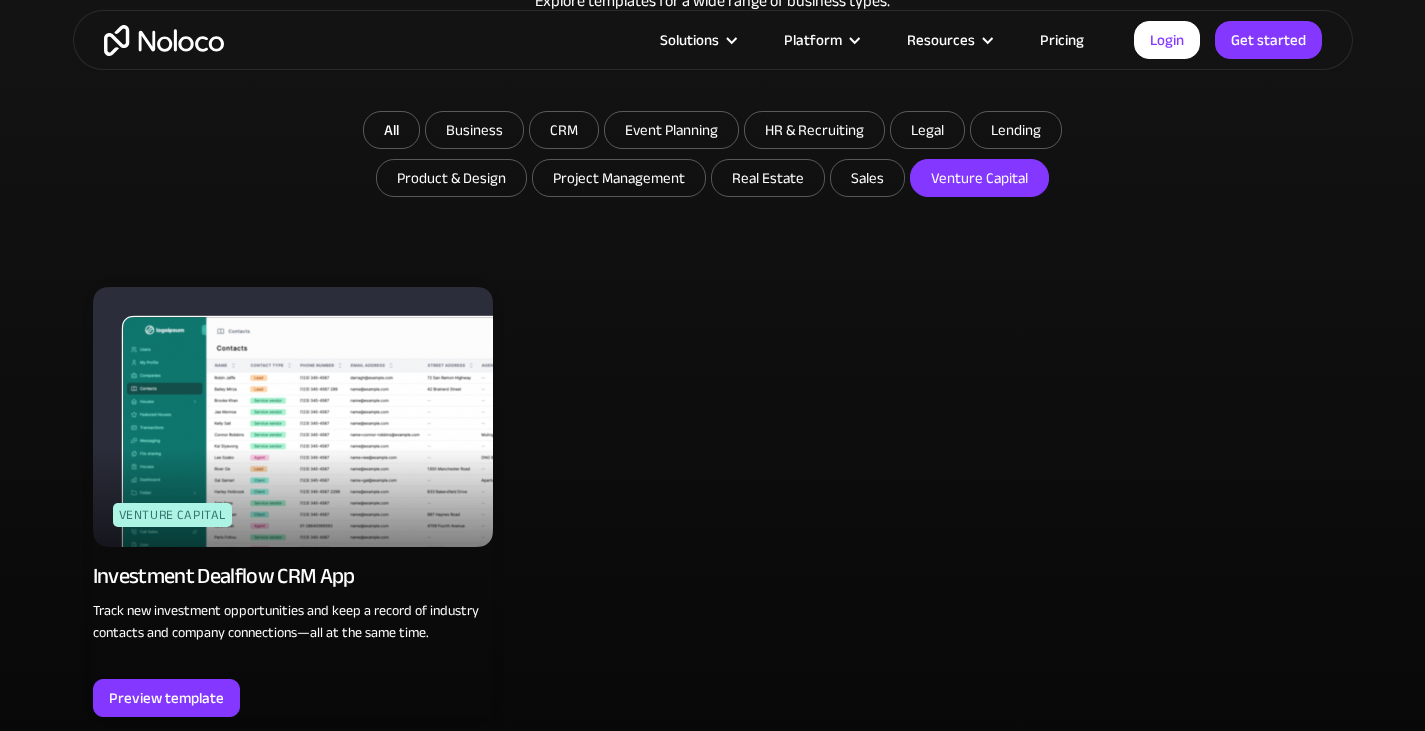 click on "Venture Capital" at bounding box center [979, 178] 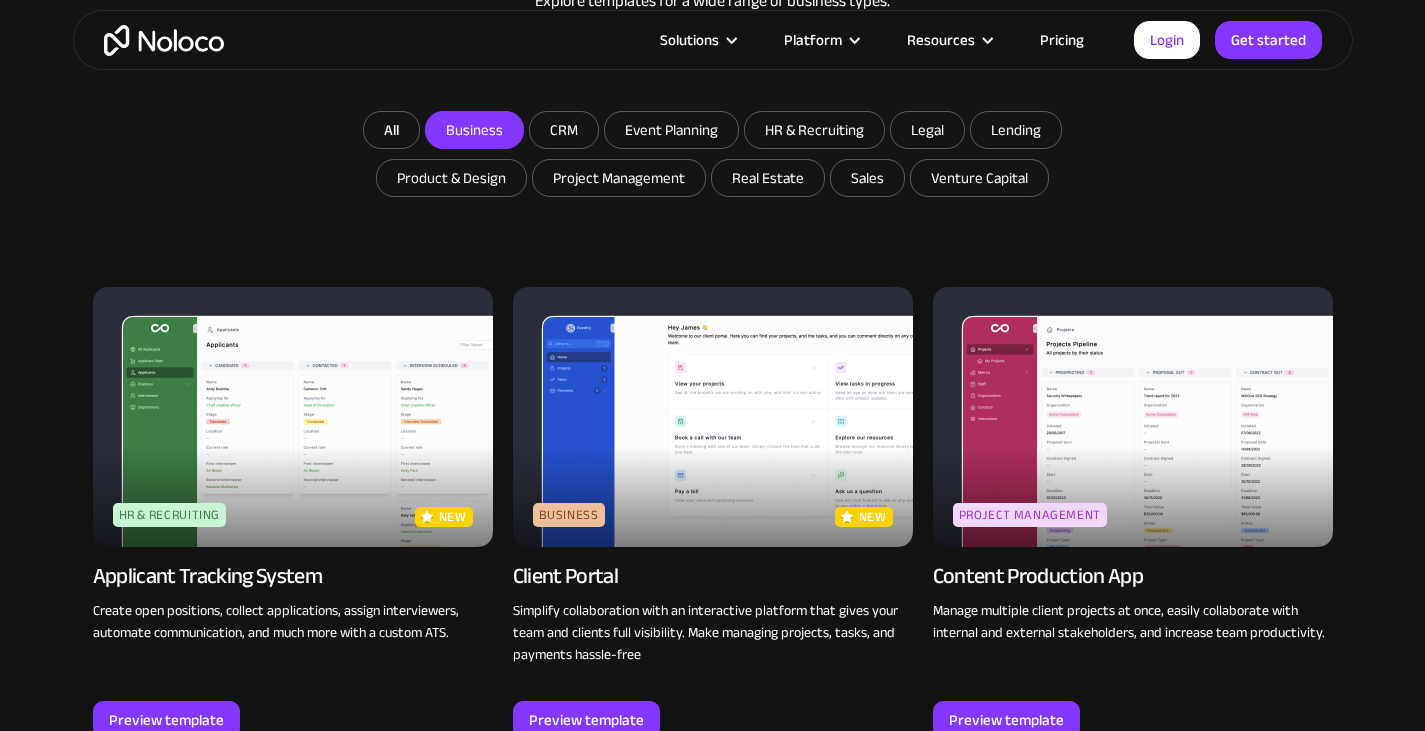 click on "Business" at bounding box center [474, 130] 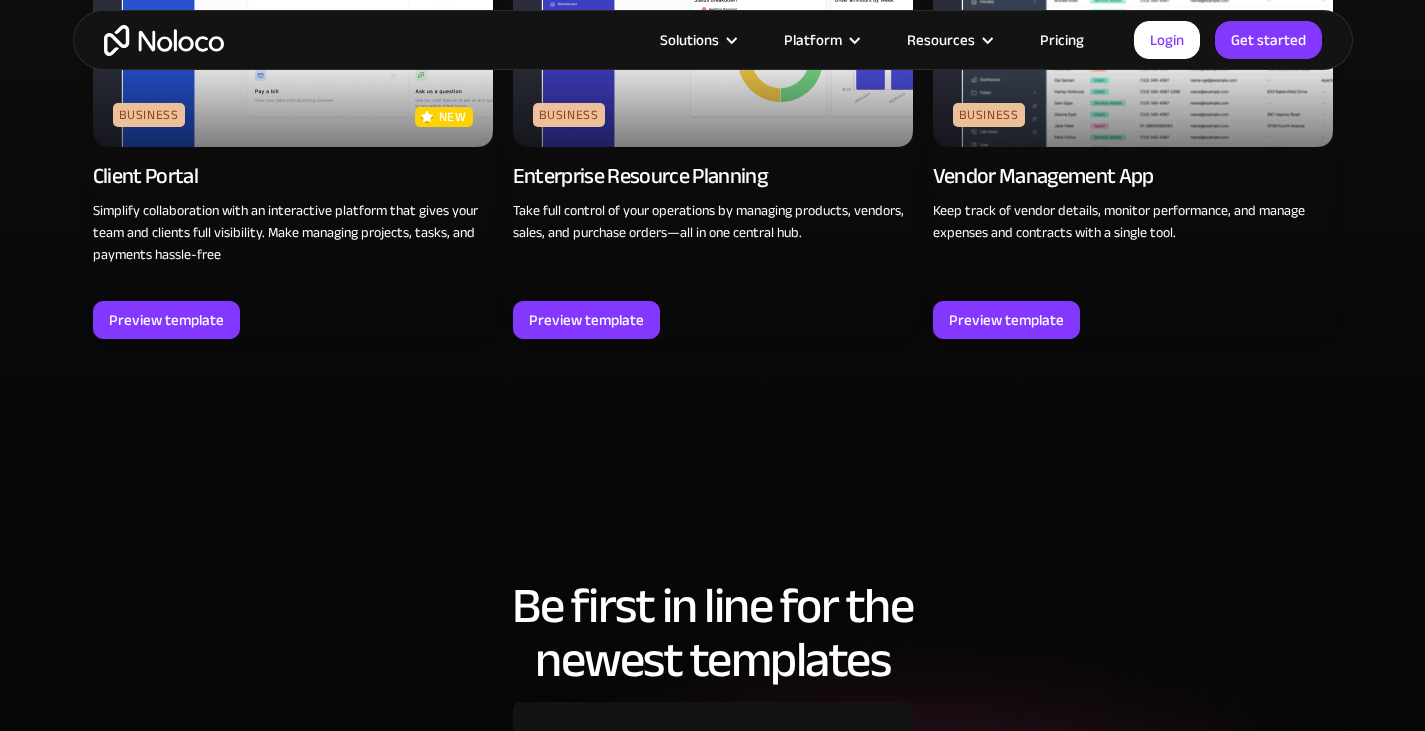 scroll, scrollTop: 1365, scrollLeft: 0, axis: vertical 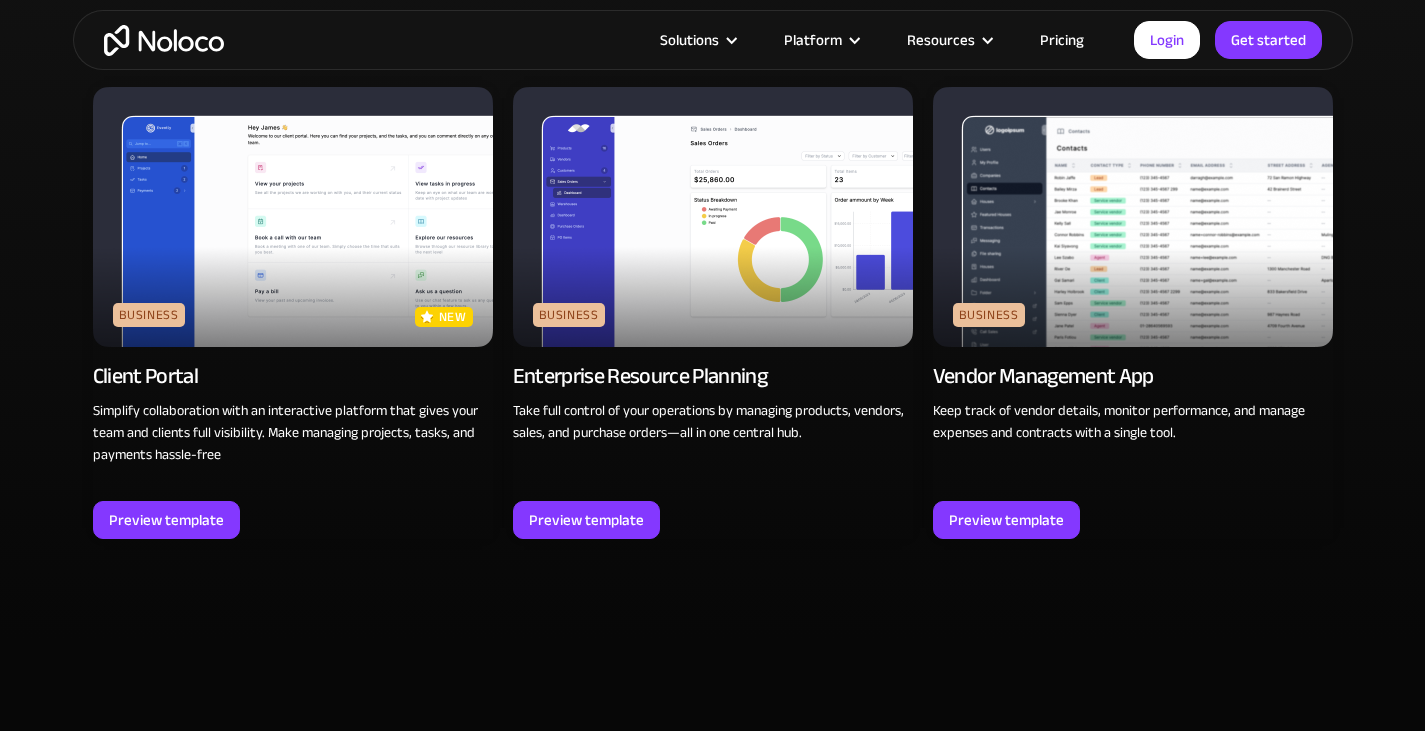 click at bounding box center (1133, 217) 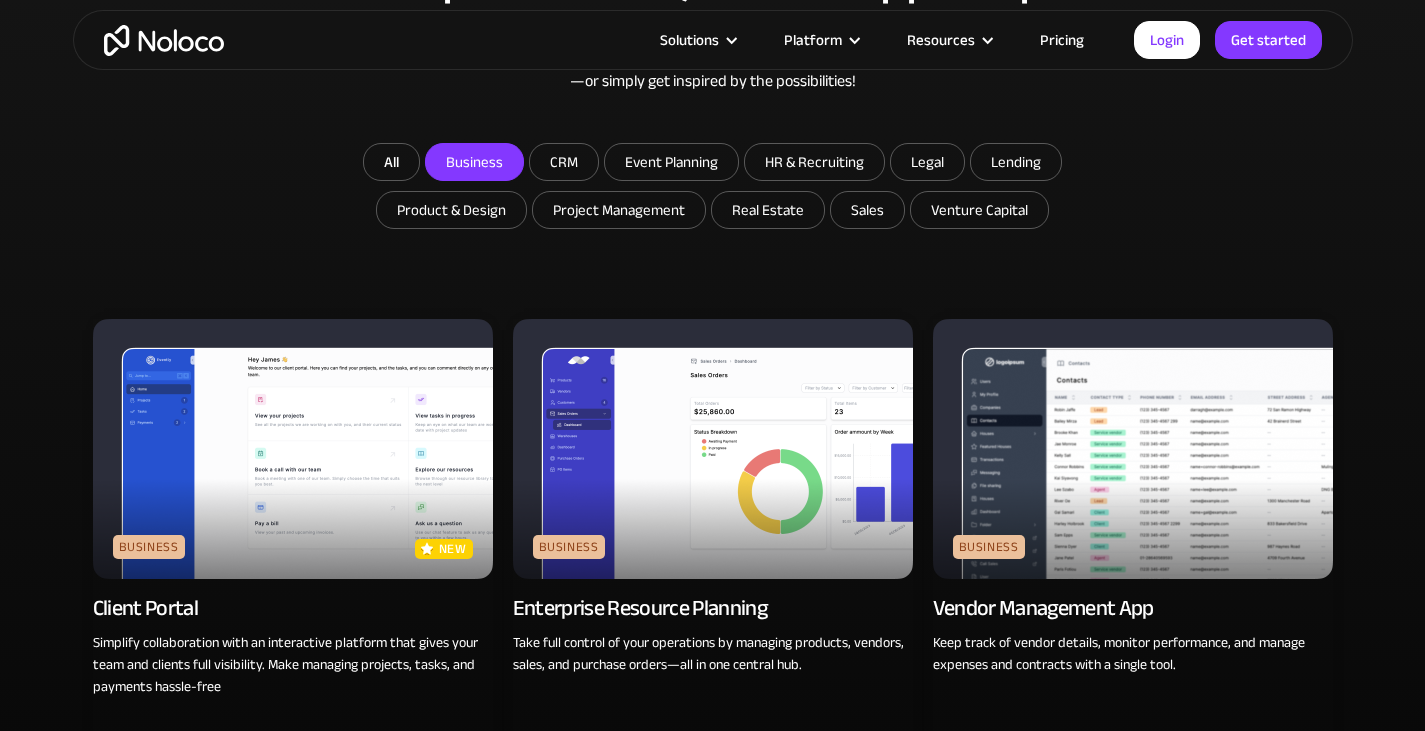 scroll, scrollTop: 965, scrollLeft: 0, axis: vertical 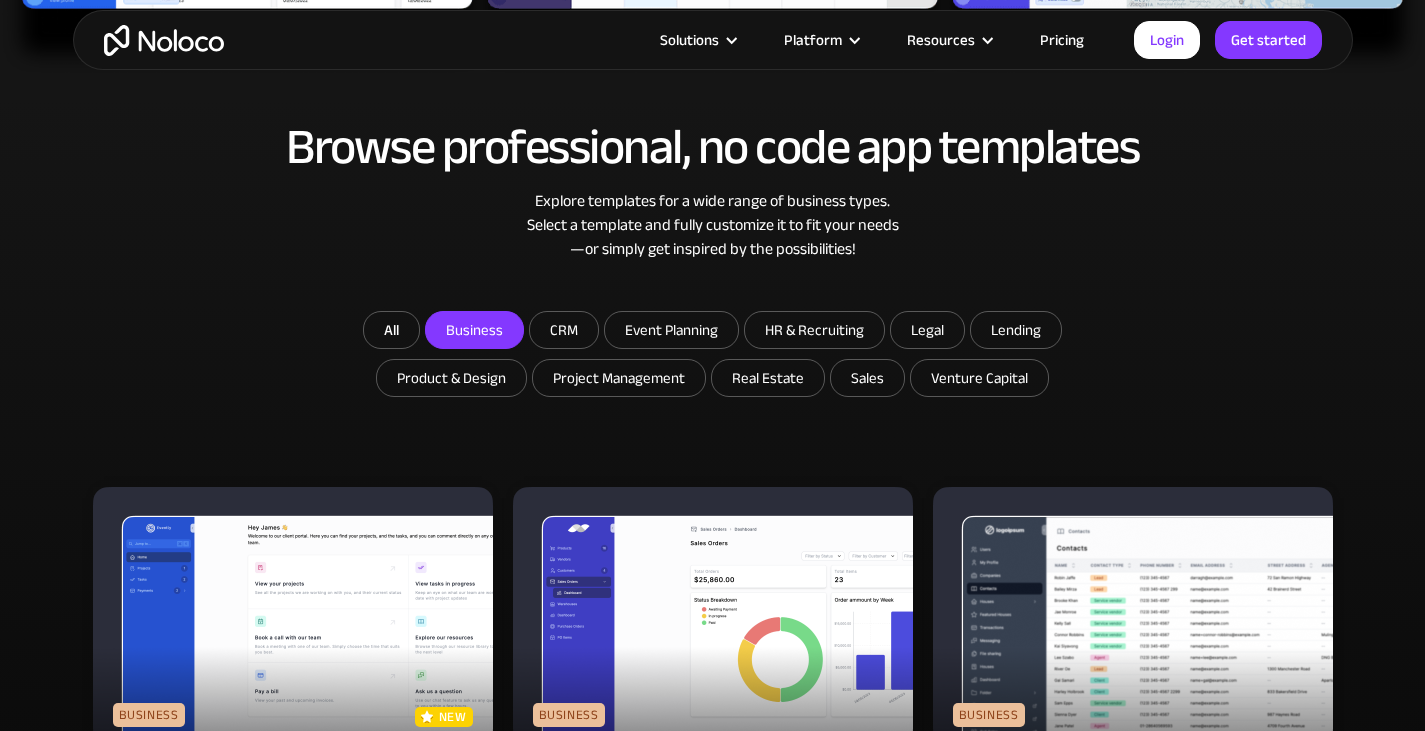 click on "Business" at bounding box center [474, 330] 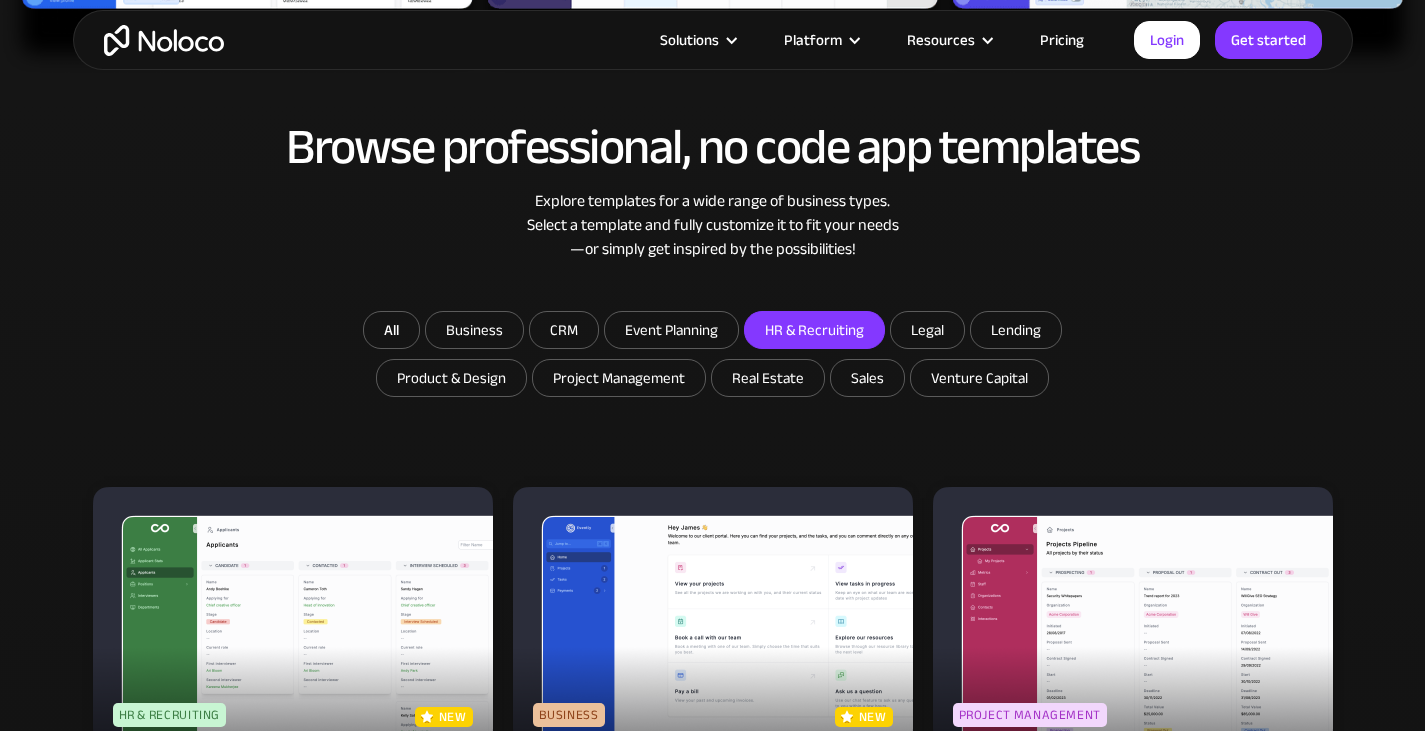 click on "HR & Recruiting" at bounding box center [474, 330] 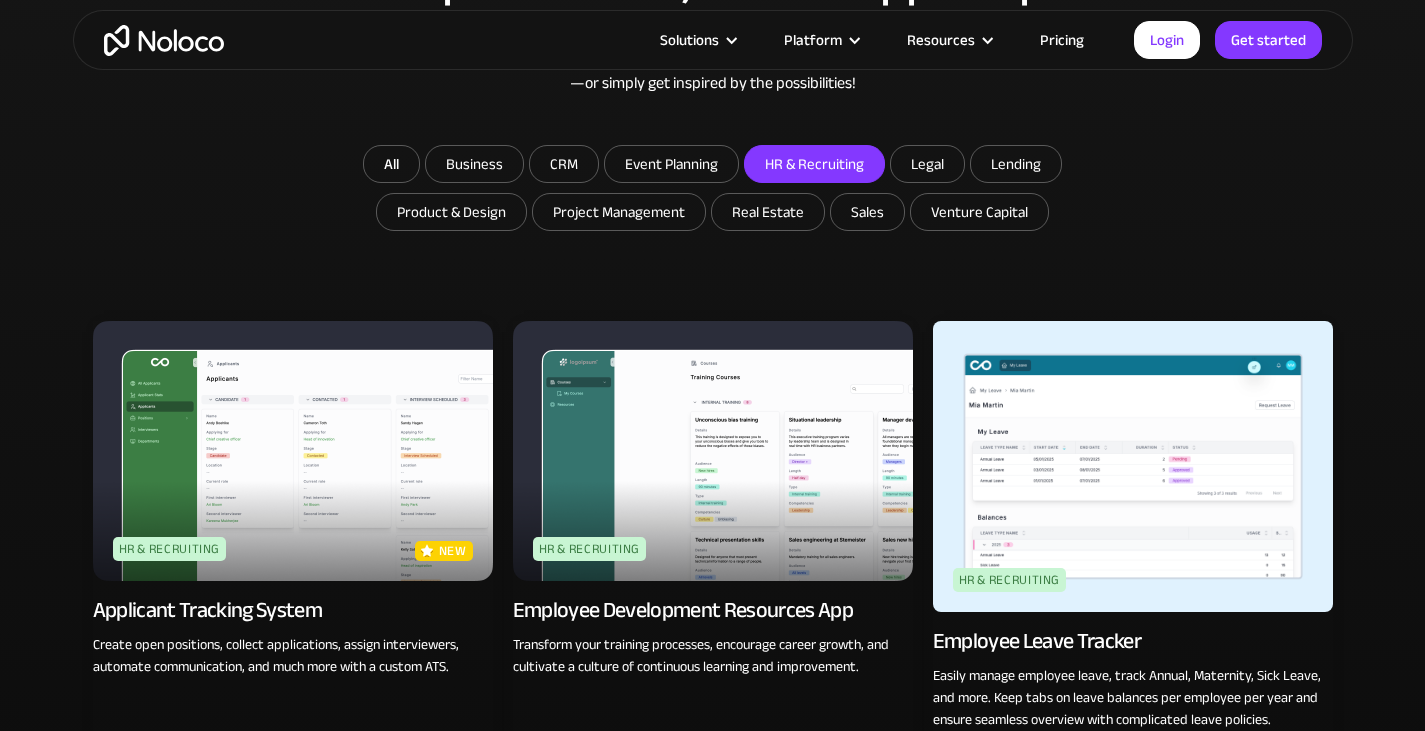 scroll, scrollTop: 1265, scrollLeft: 0, axis: vertical 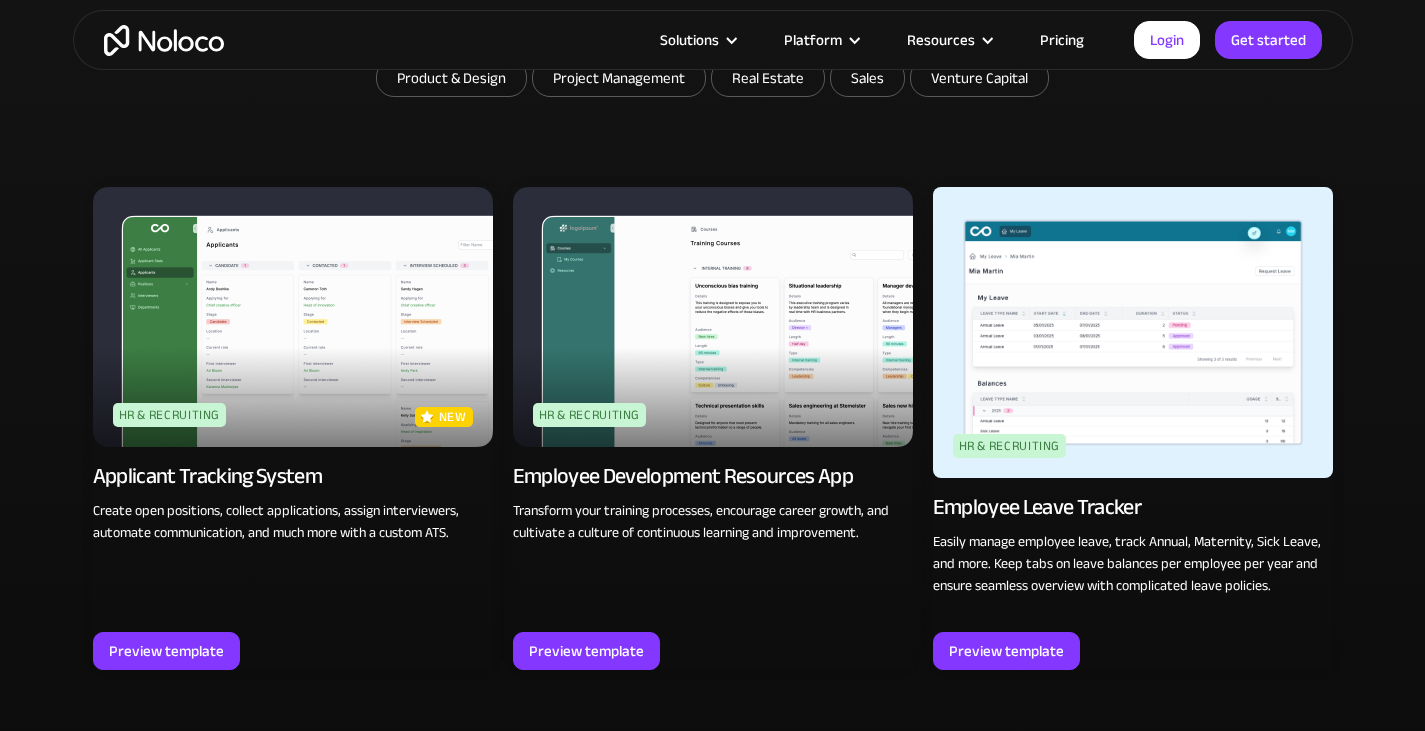 click at bounding box center (1133, 332) 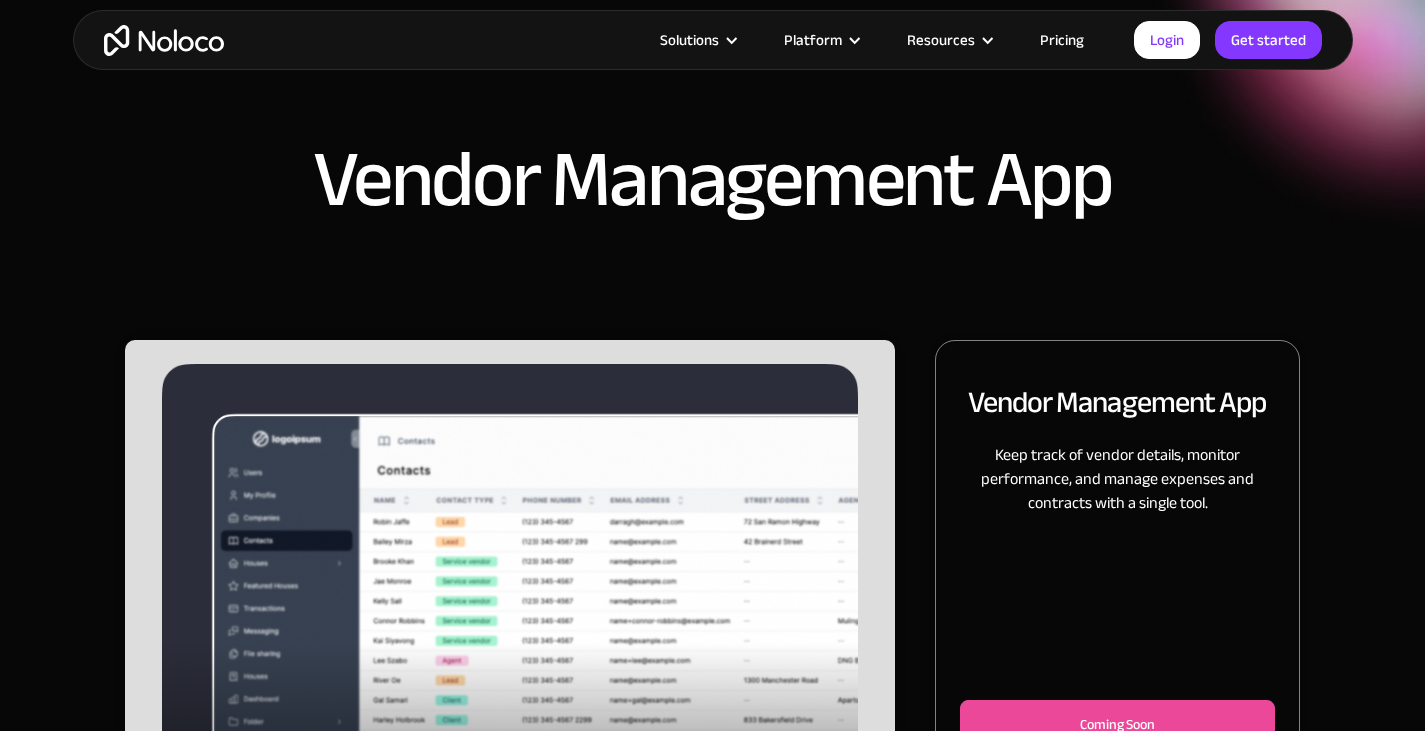 scroll, scrollTop: 300, scrollLeft: 0, axis: vertical 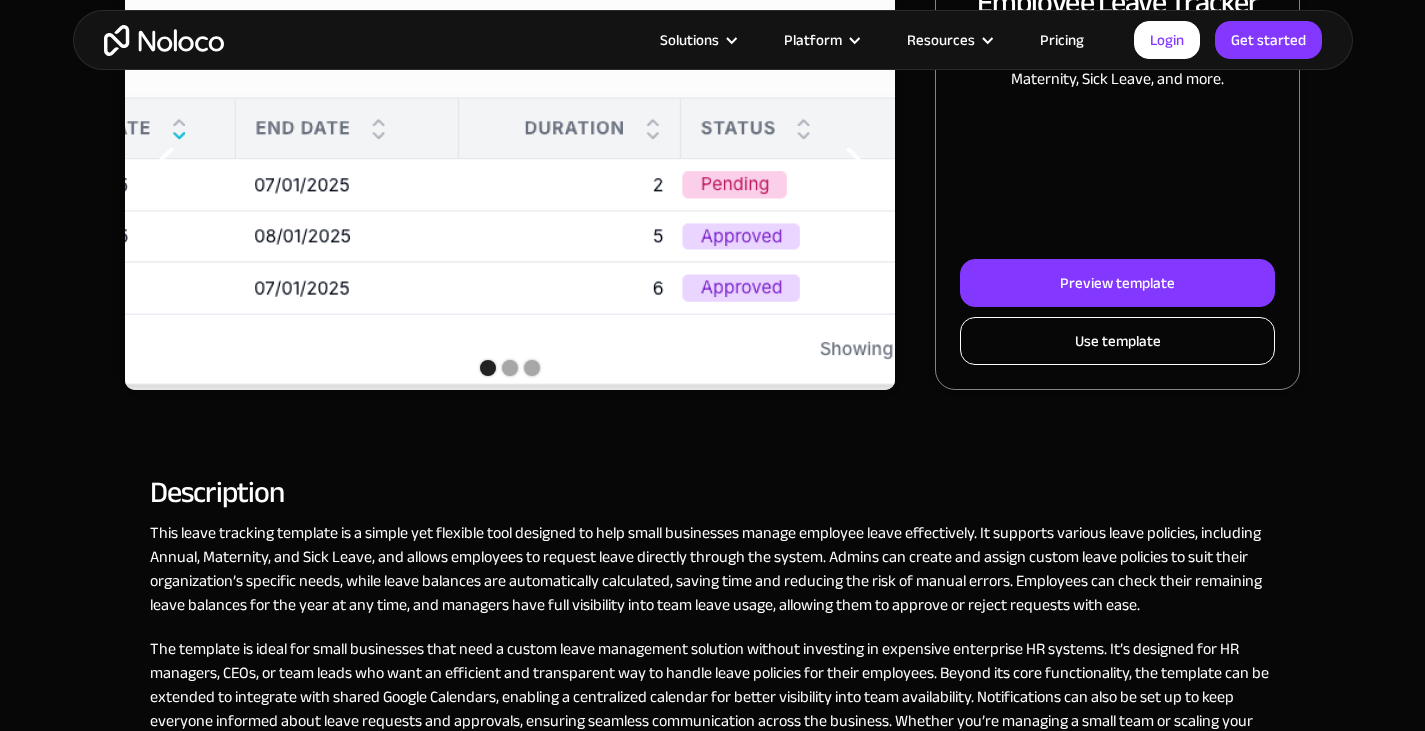 click on "Use template" at bounding box center (1118, 341) 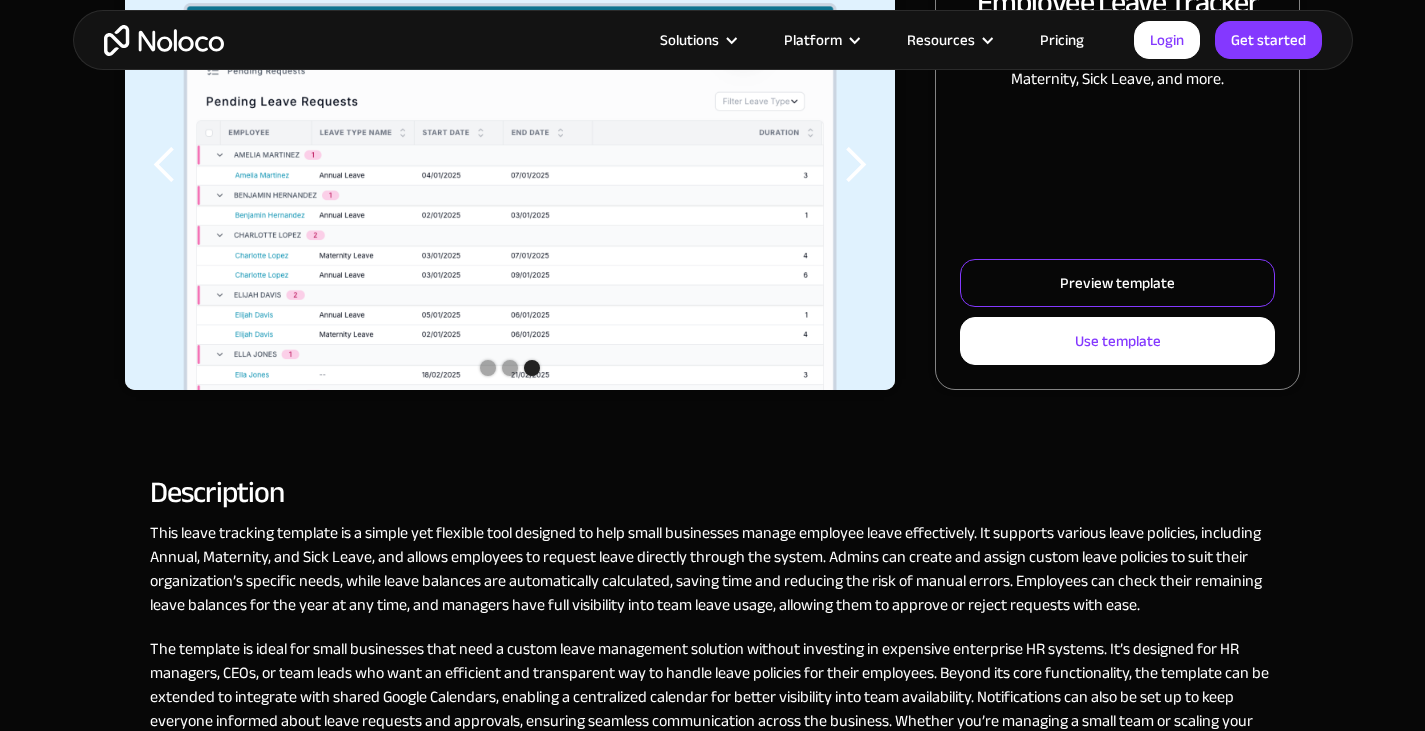 click on "Preview template" at bounding box center [1117, 283] 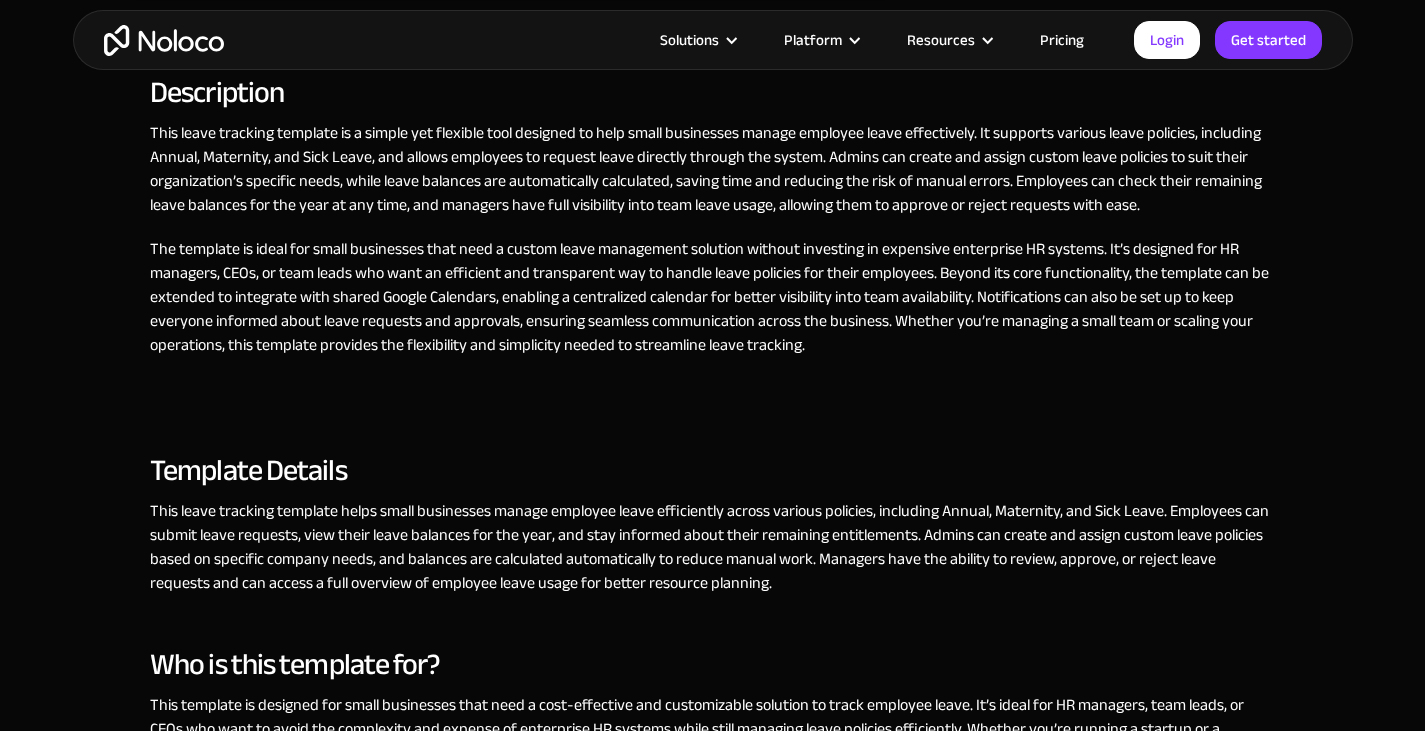 scroll, scrollTop: 700, scrollLeft: 0, axis: vertical 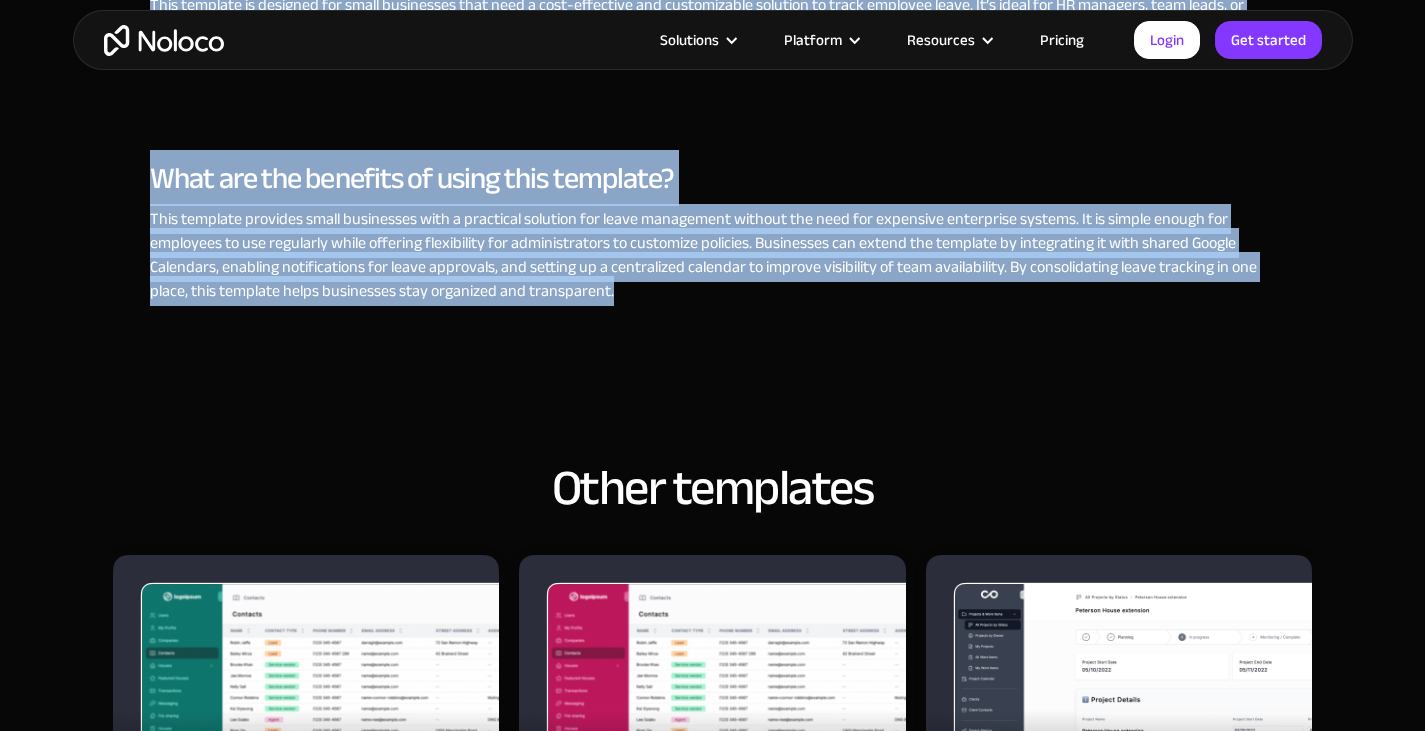 drag, startPoint x: 144, startPoint y: 223, endPoint x: 890, endPoint y: 297, distance: 749.66125 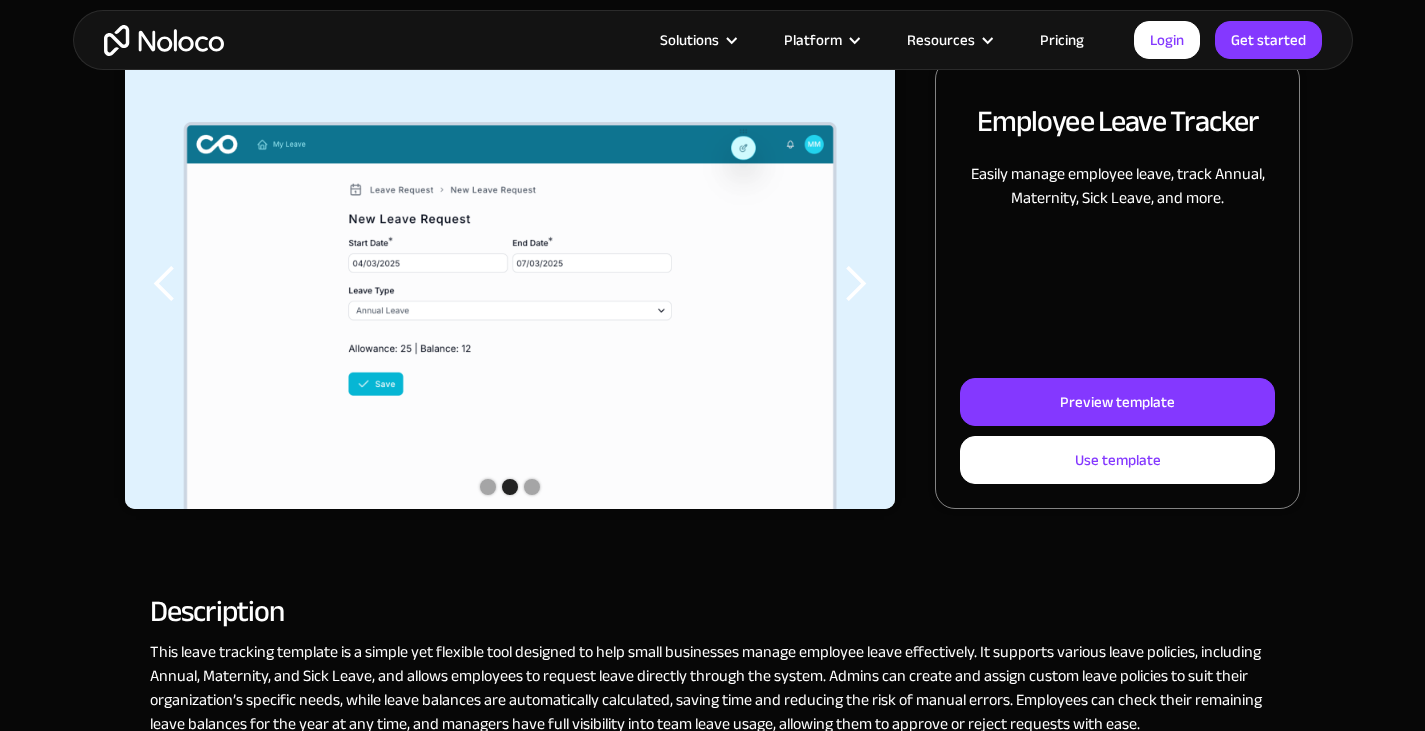 scroll, scrollTop: 300, scrollLeft: 0, axis: vertical 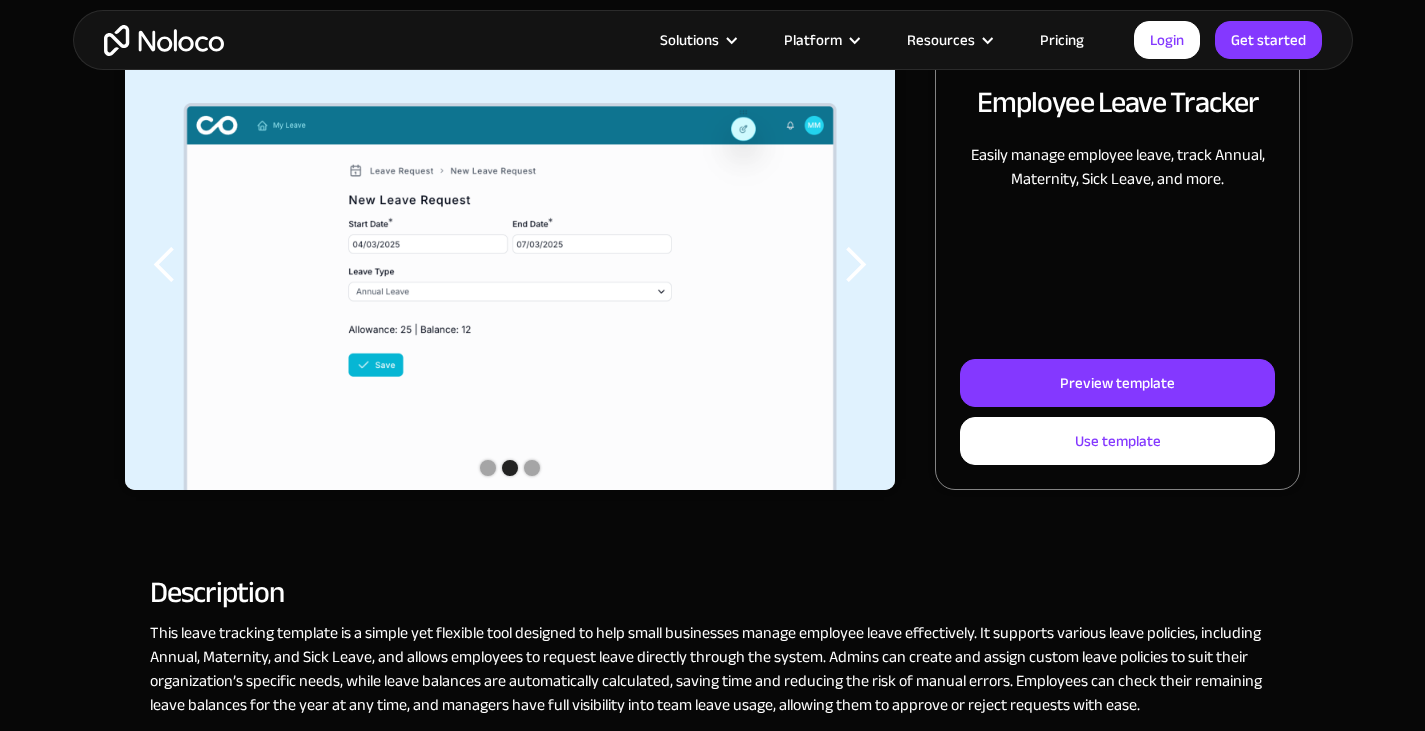 click at bounding box center [488, 468] 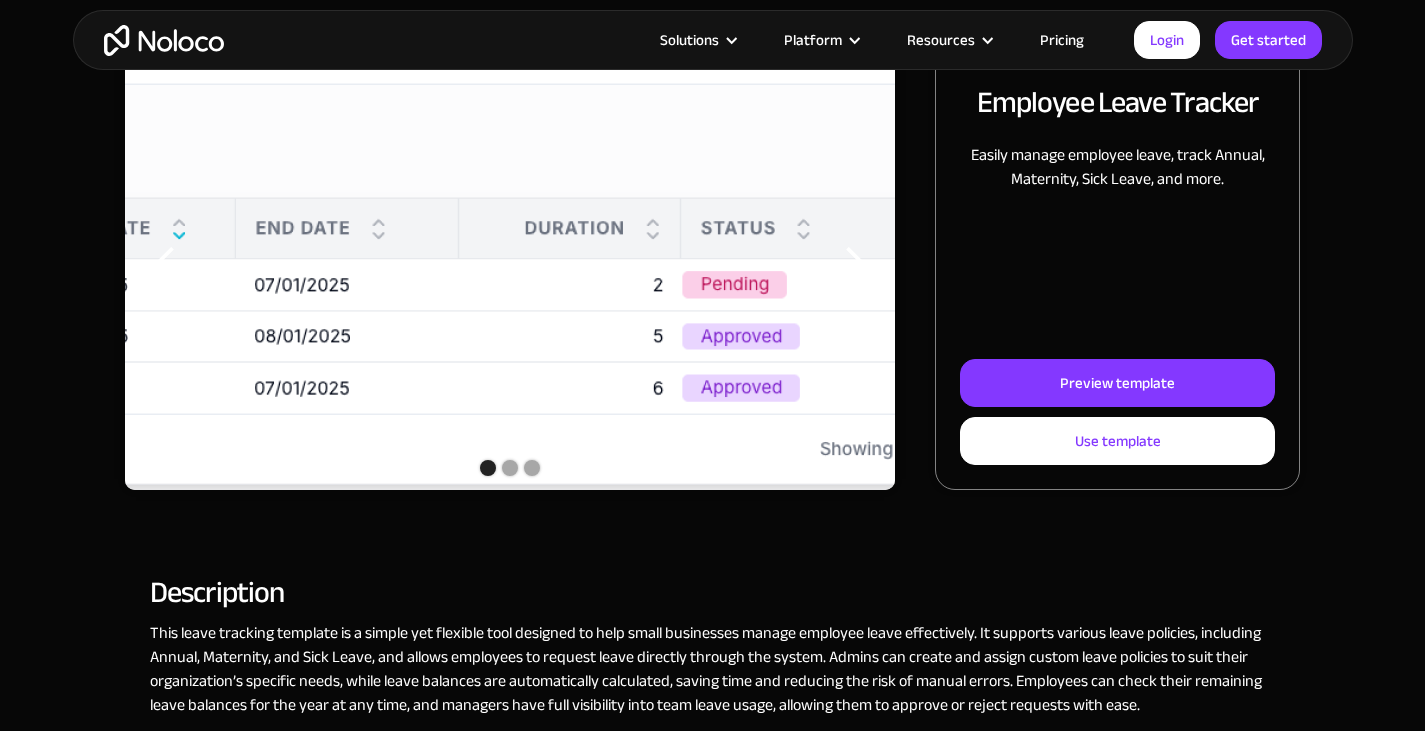 click at bounding box center (532, 468) 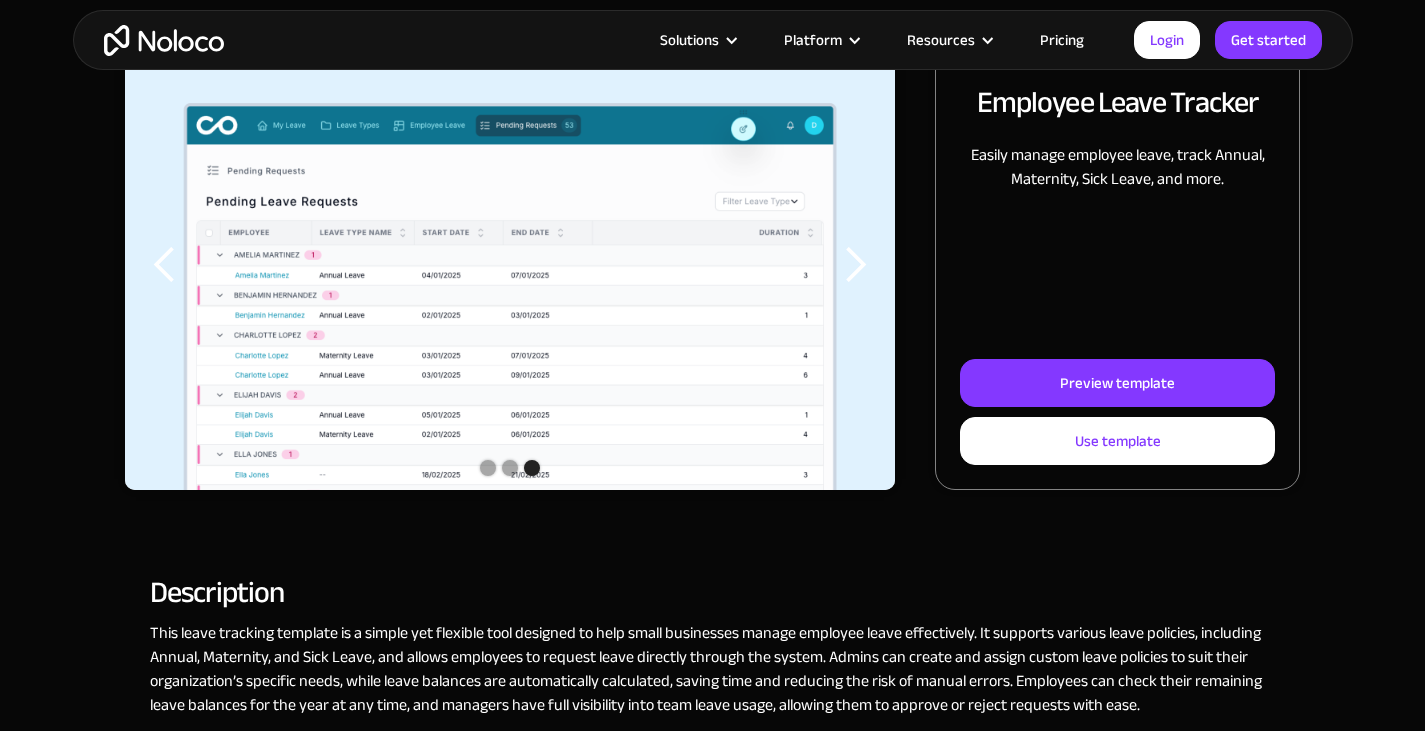 click at bounding box center [510, 468] 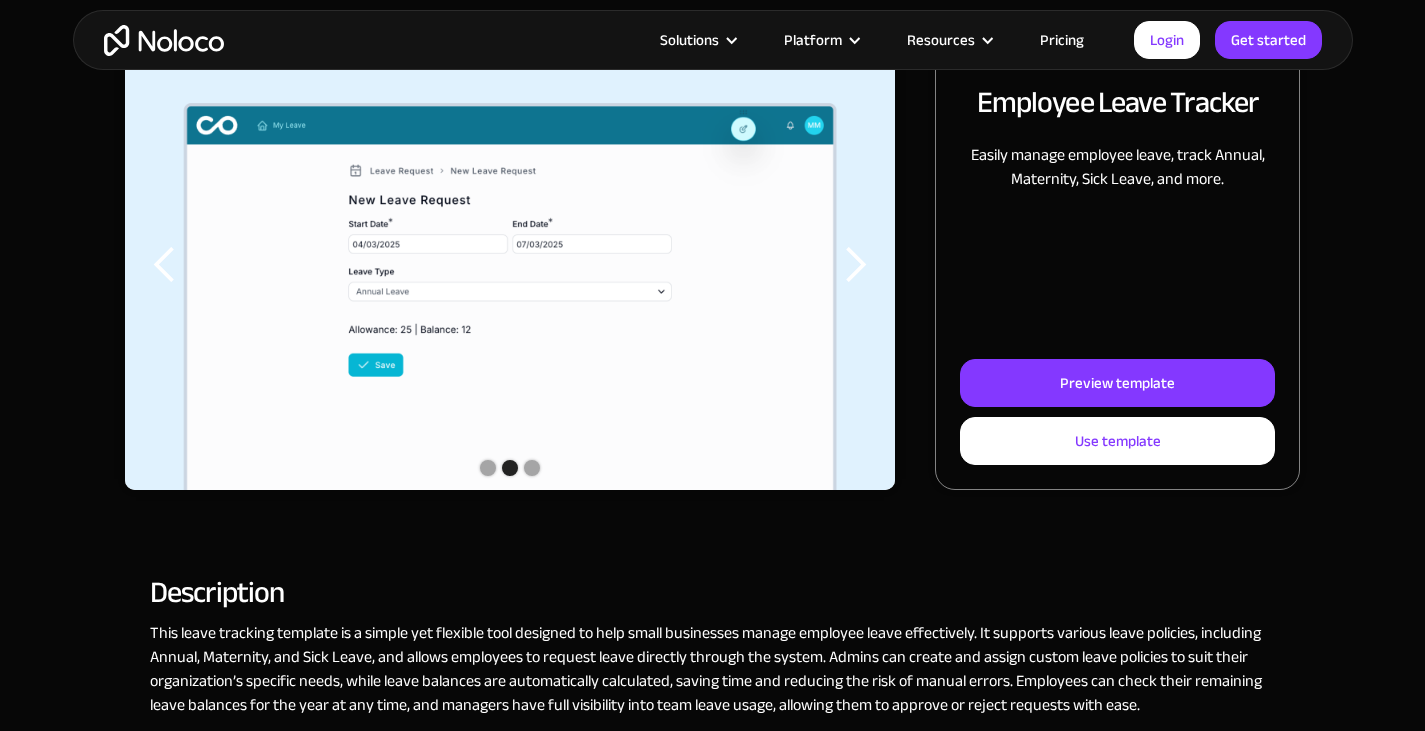 click at bounding box center (488, 468) 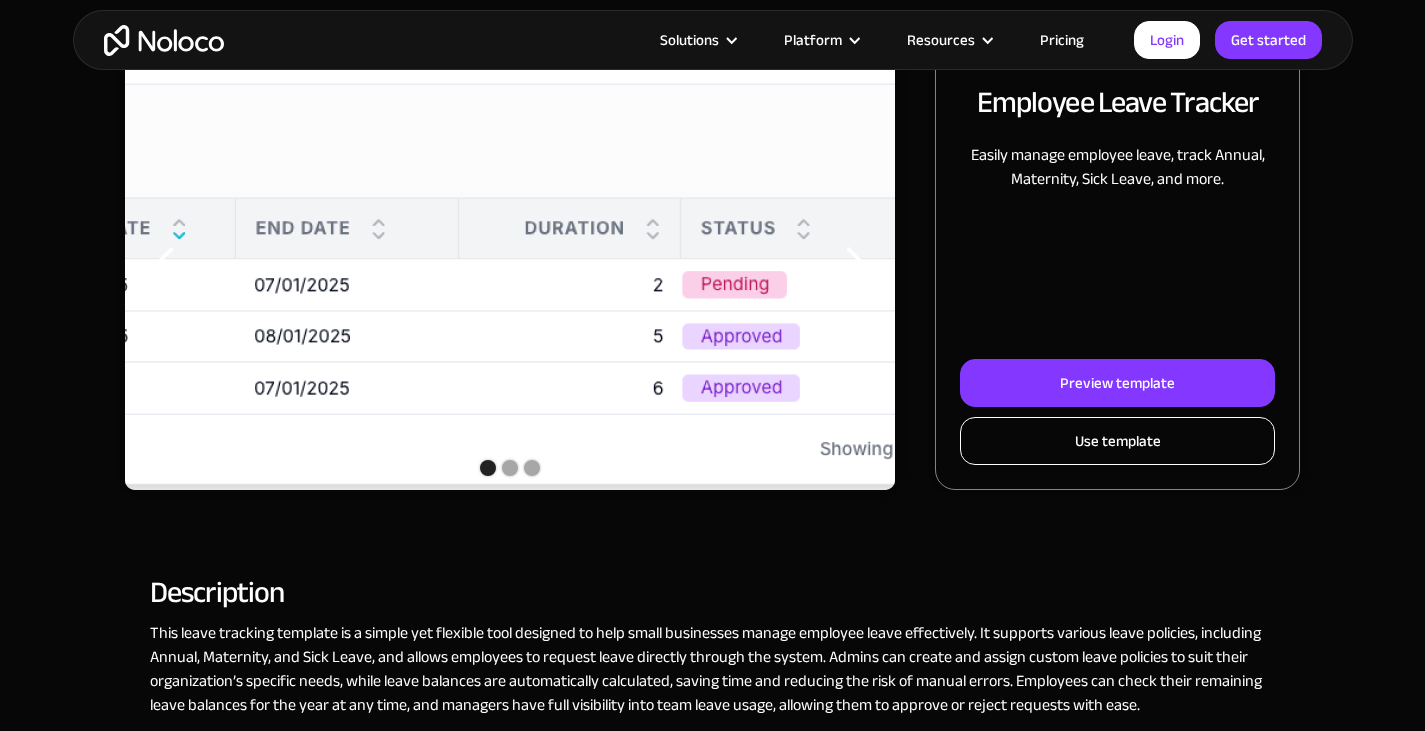 click on "Use template" at bounding box center [1117, 441] 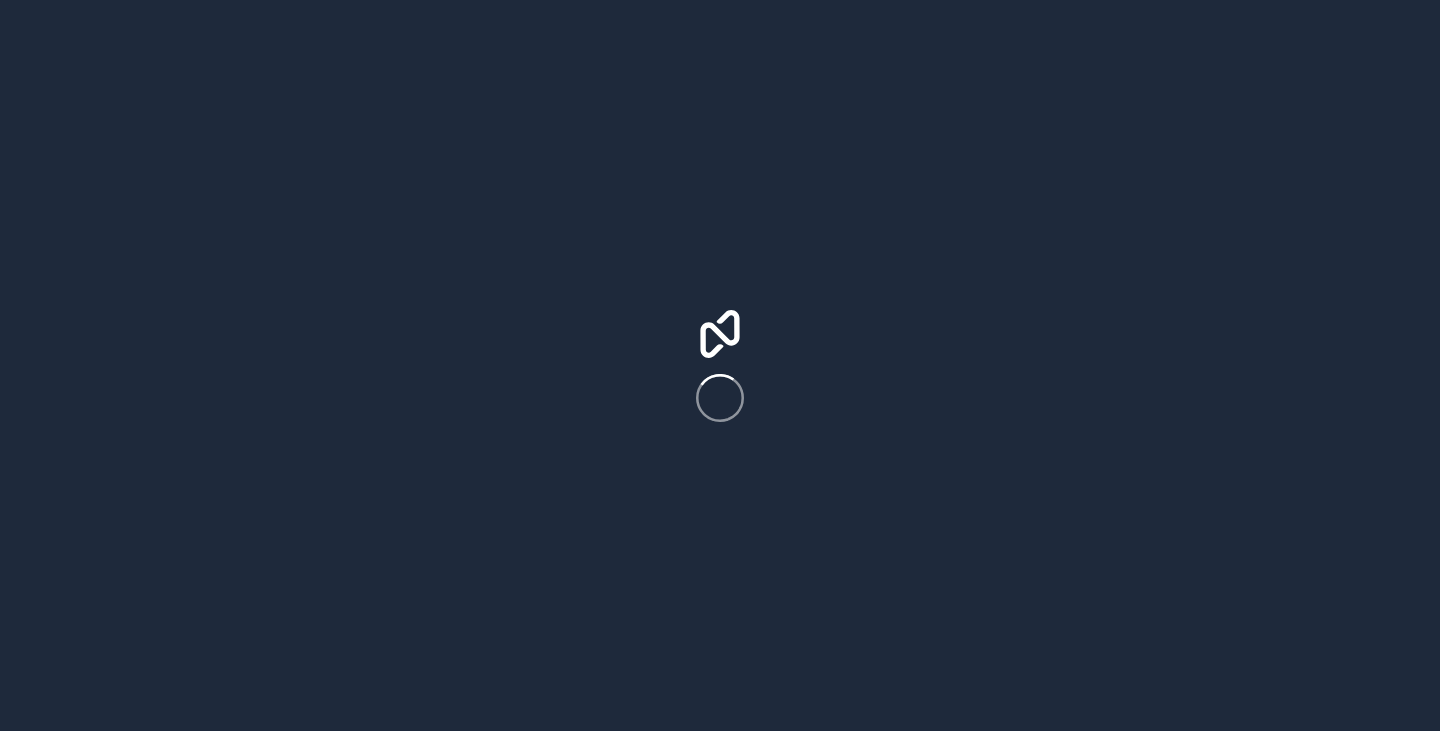 scroll, scrollTop: 0, scrollLeft: 0, axis: both 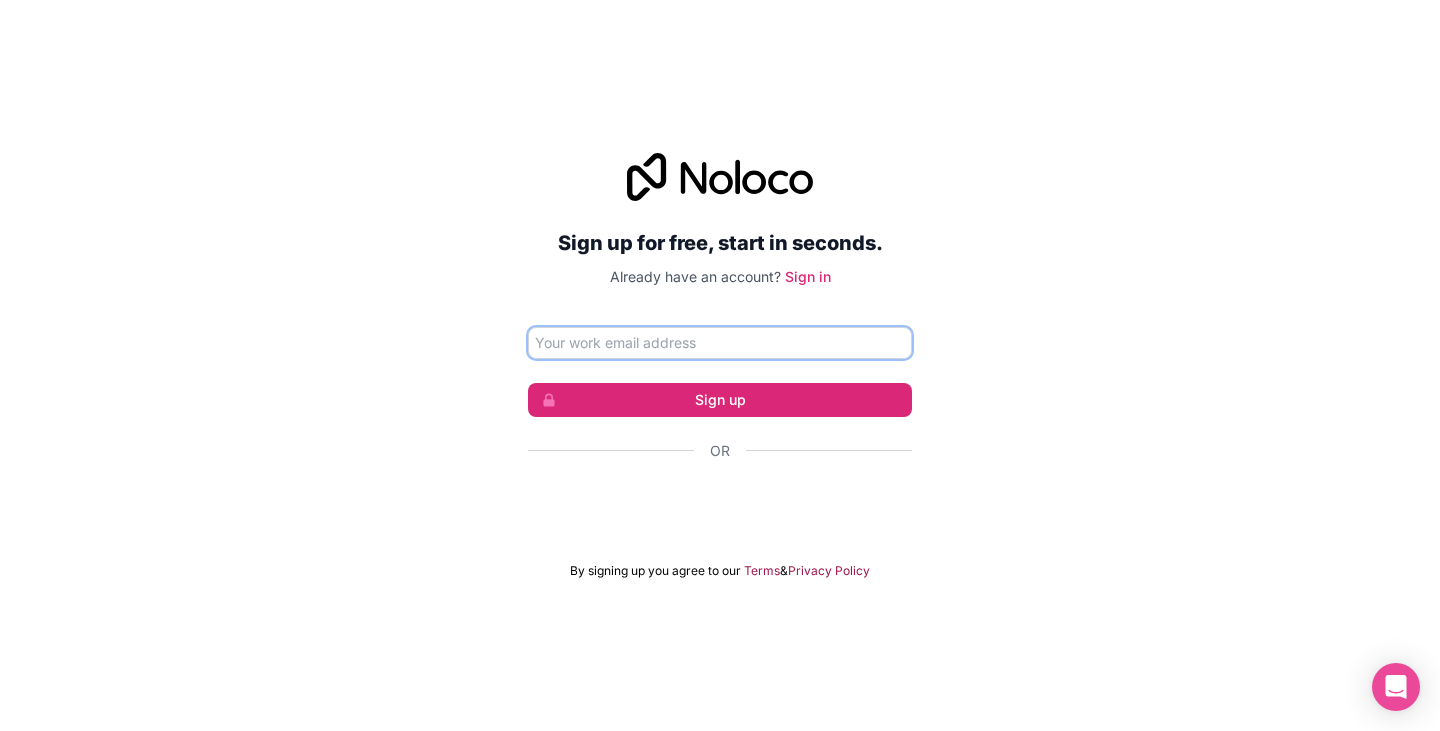 click at bounding box center [720, 343] 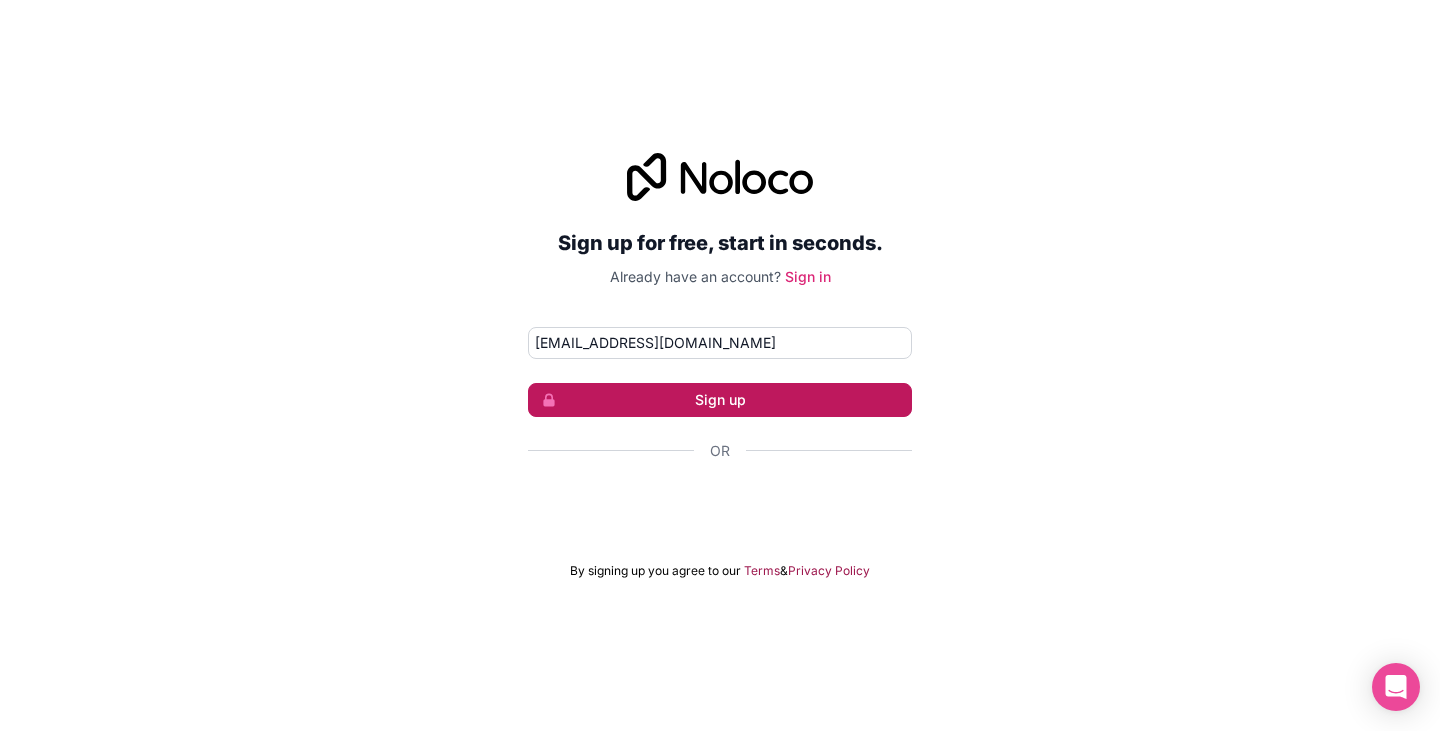 click on "Sign up" at bounding box center [720, 400] 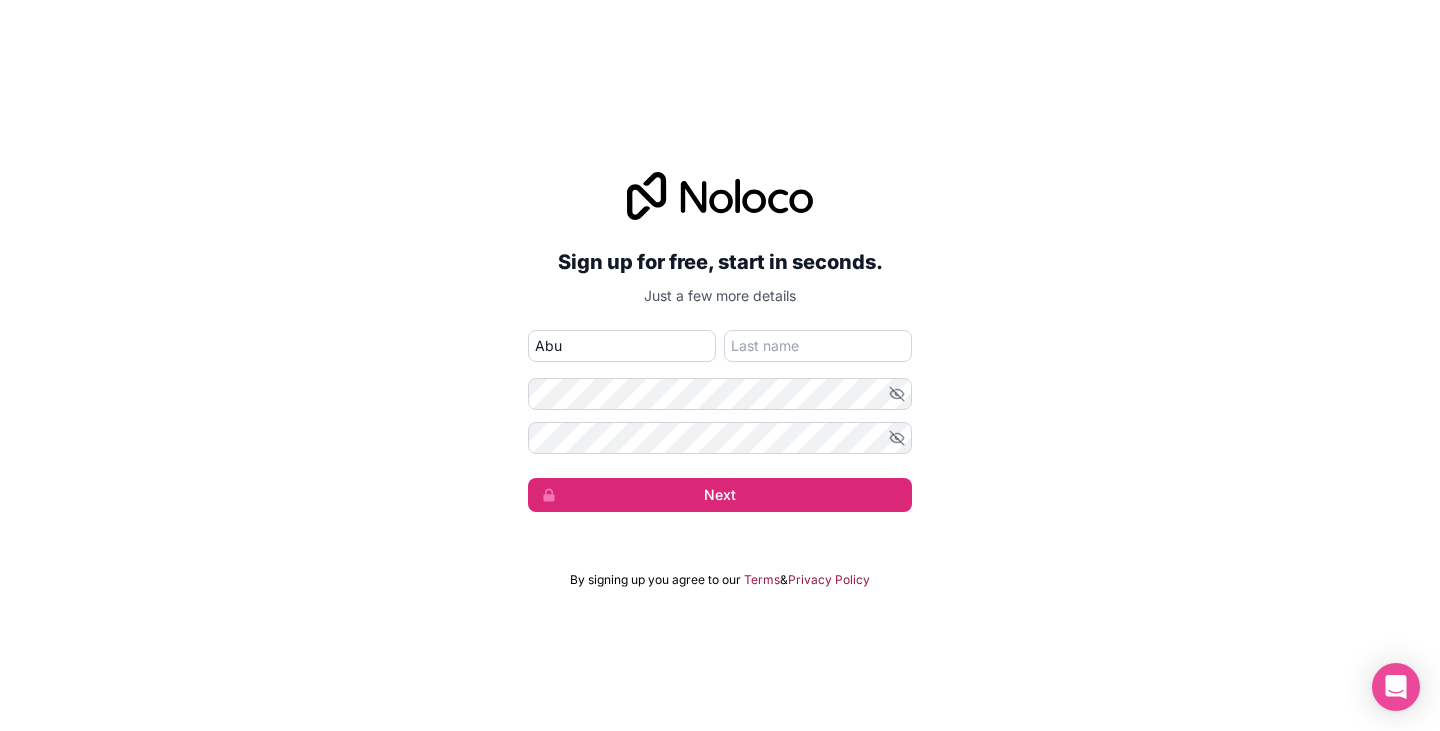 type on "Abu" 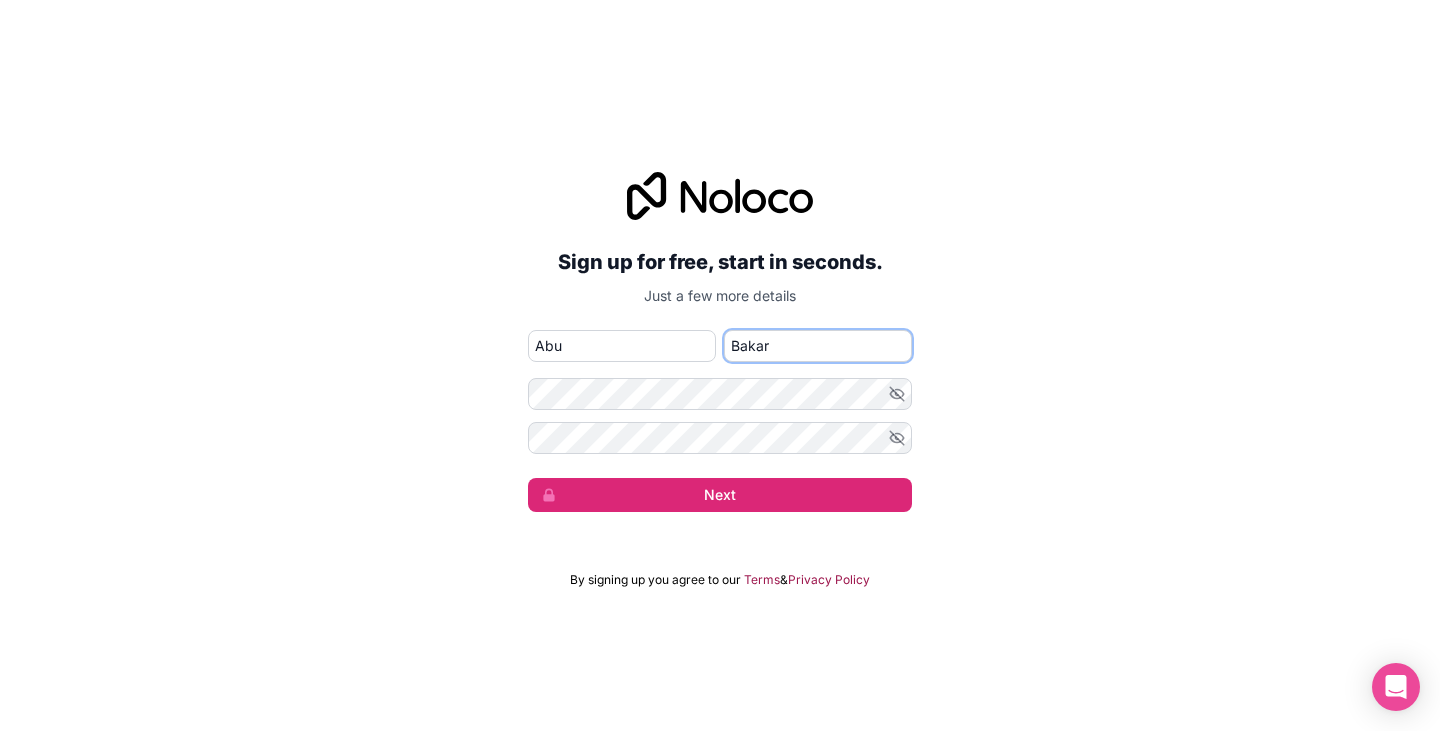 type on "Bakar" 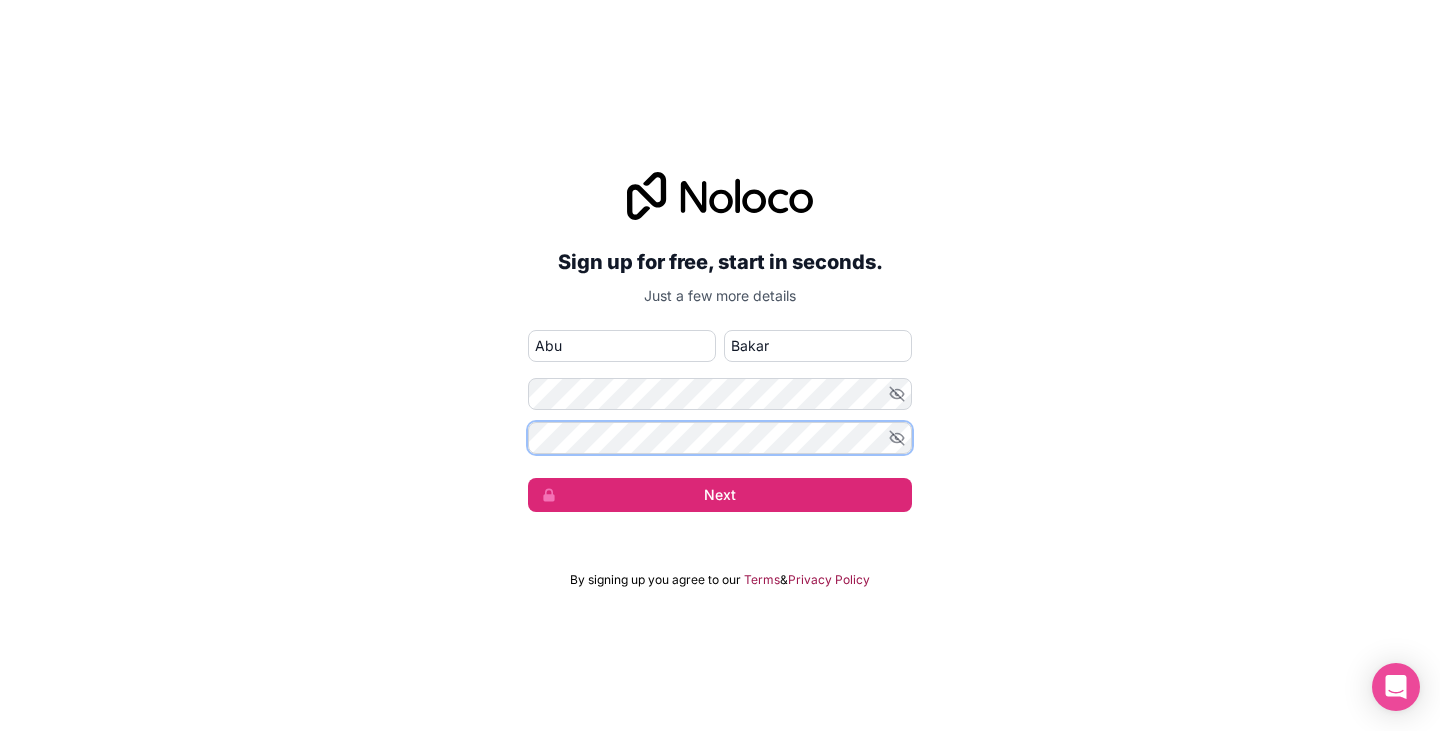 click on "Next" at bounding box center [720, 495] 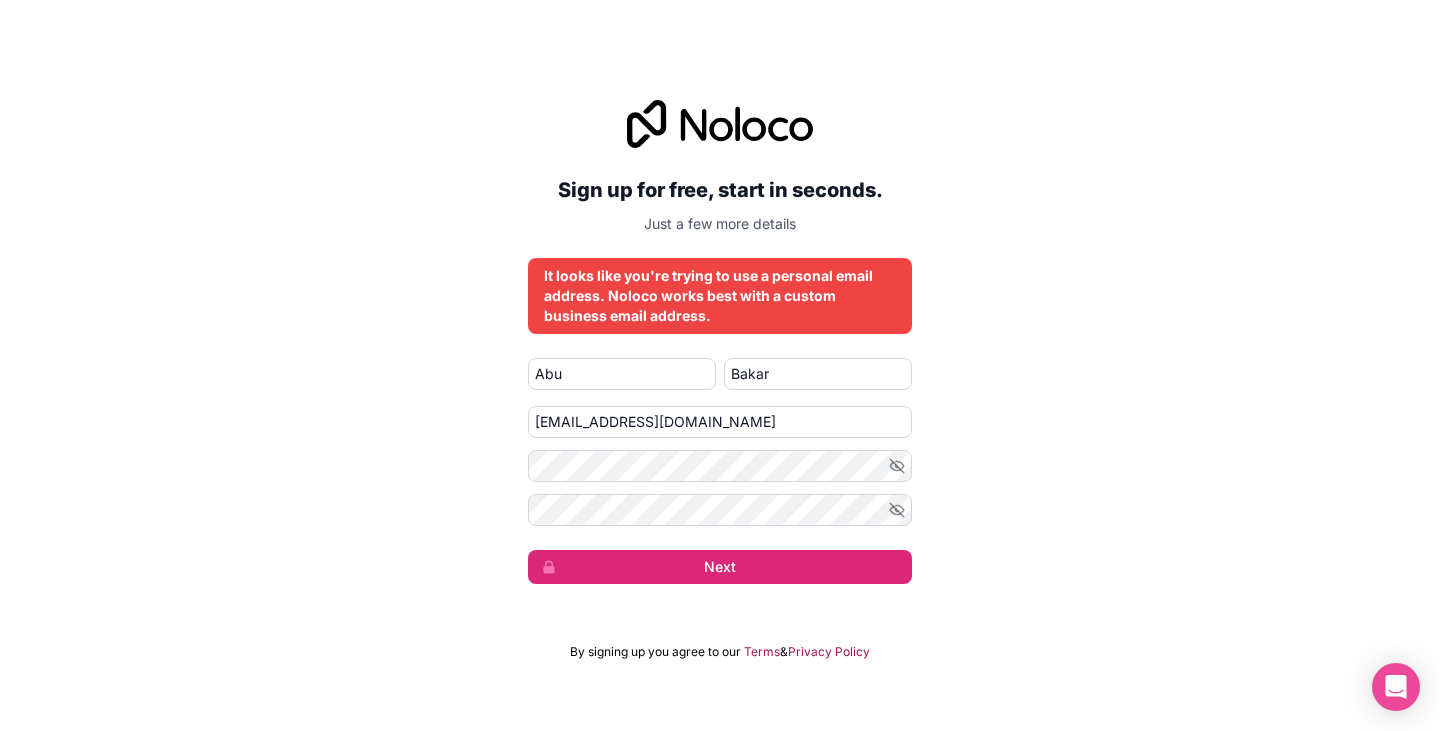 click on "Just a few more details" at bounding box center (720, 224) 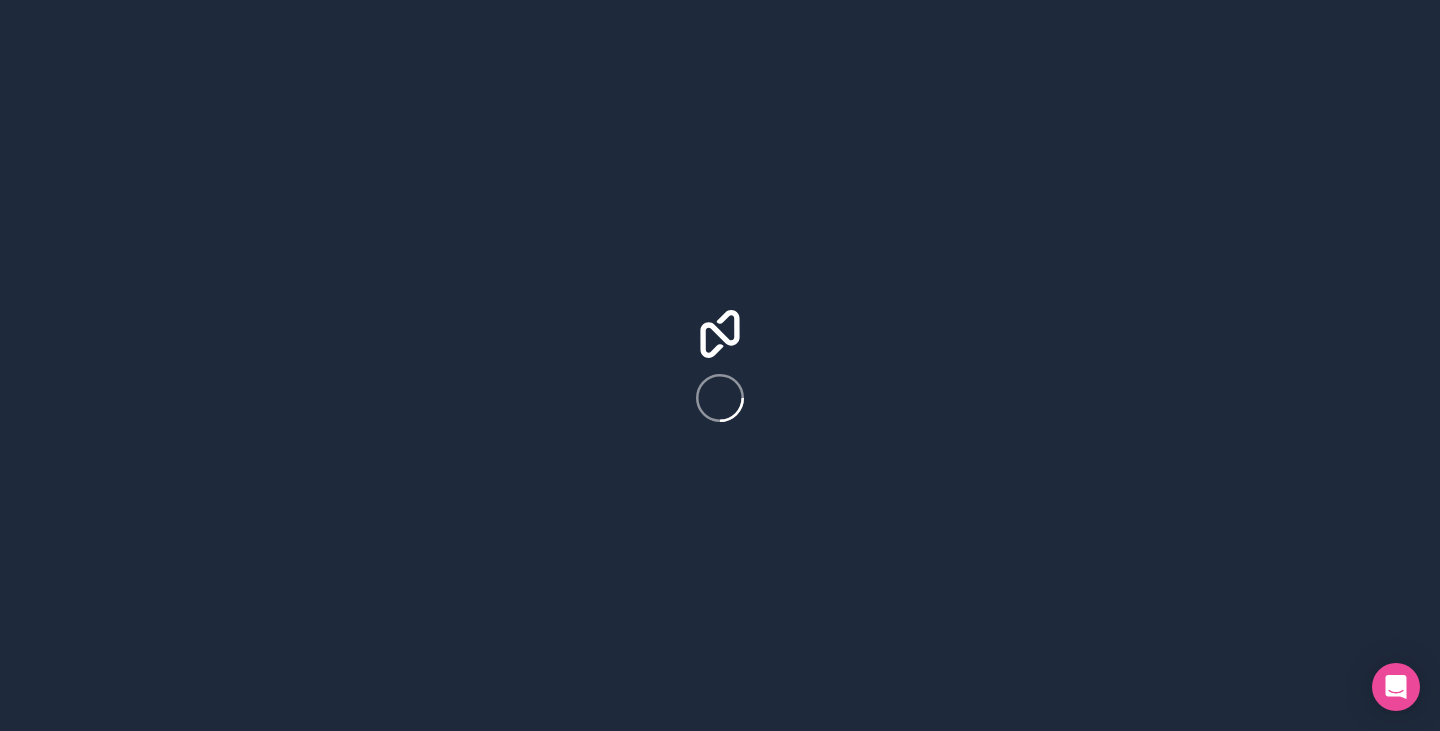 scroll, scrollTop: 0, scrollLeft: 0, axis: both 